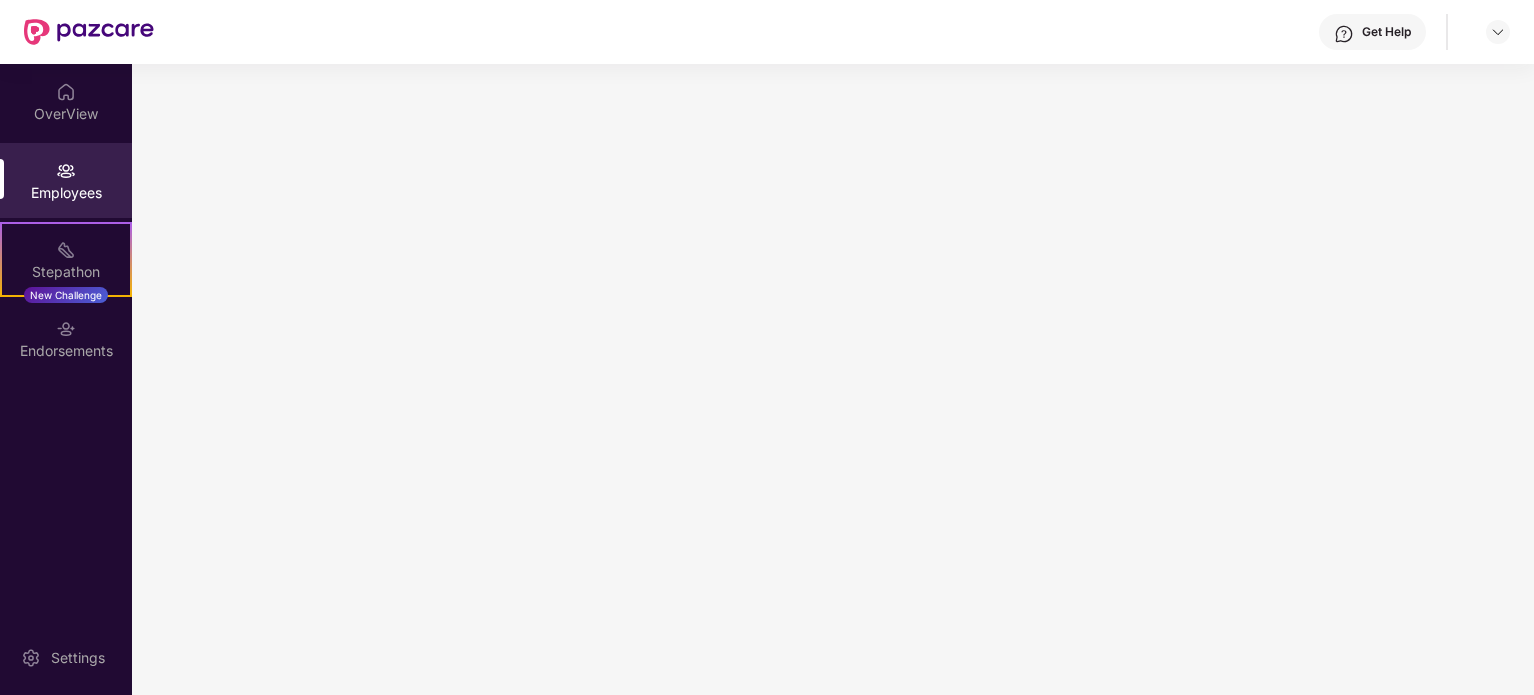 scroll, scrollTop: 0, scrollLeft: 0, axis: both 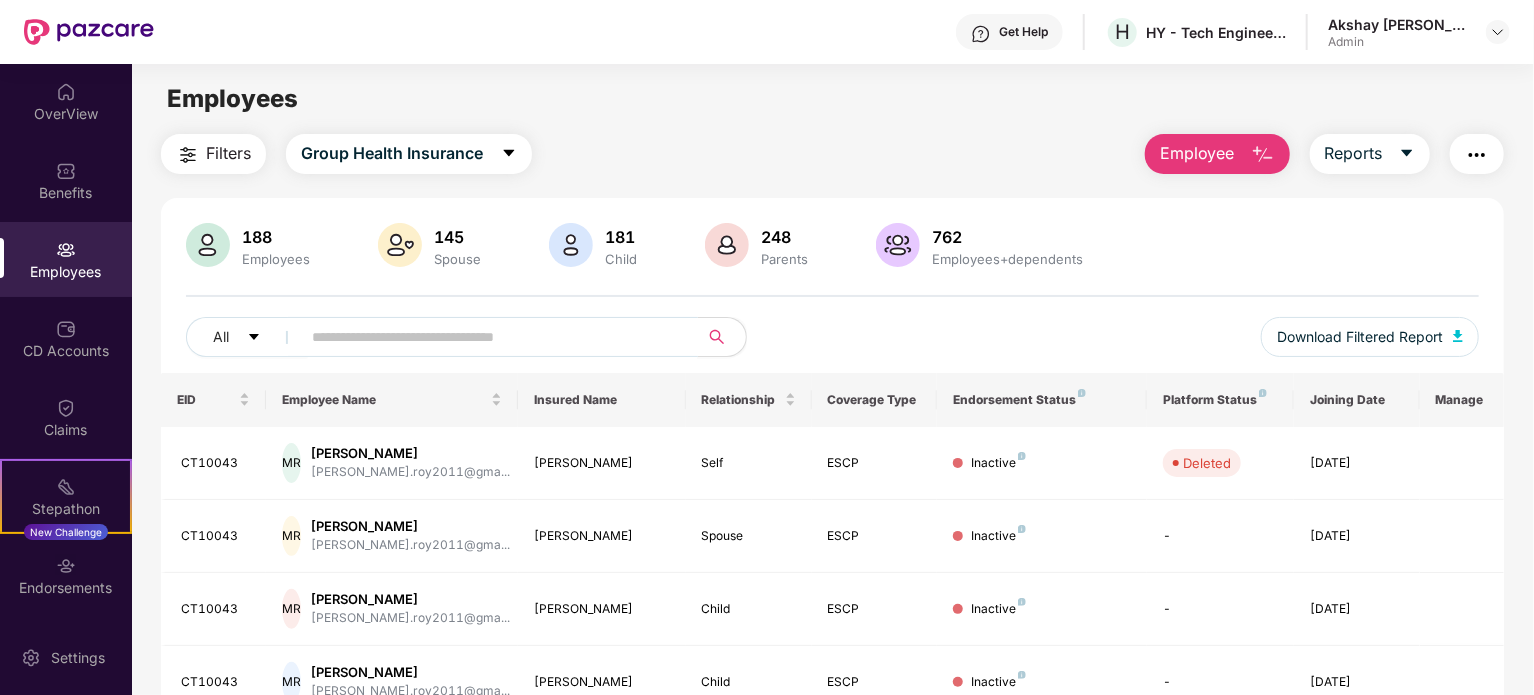 click at bounding box center [491, 337] 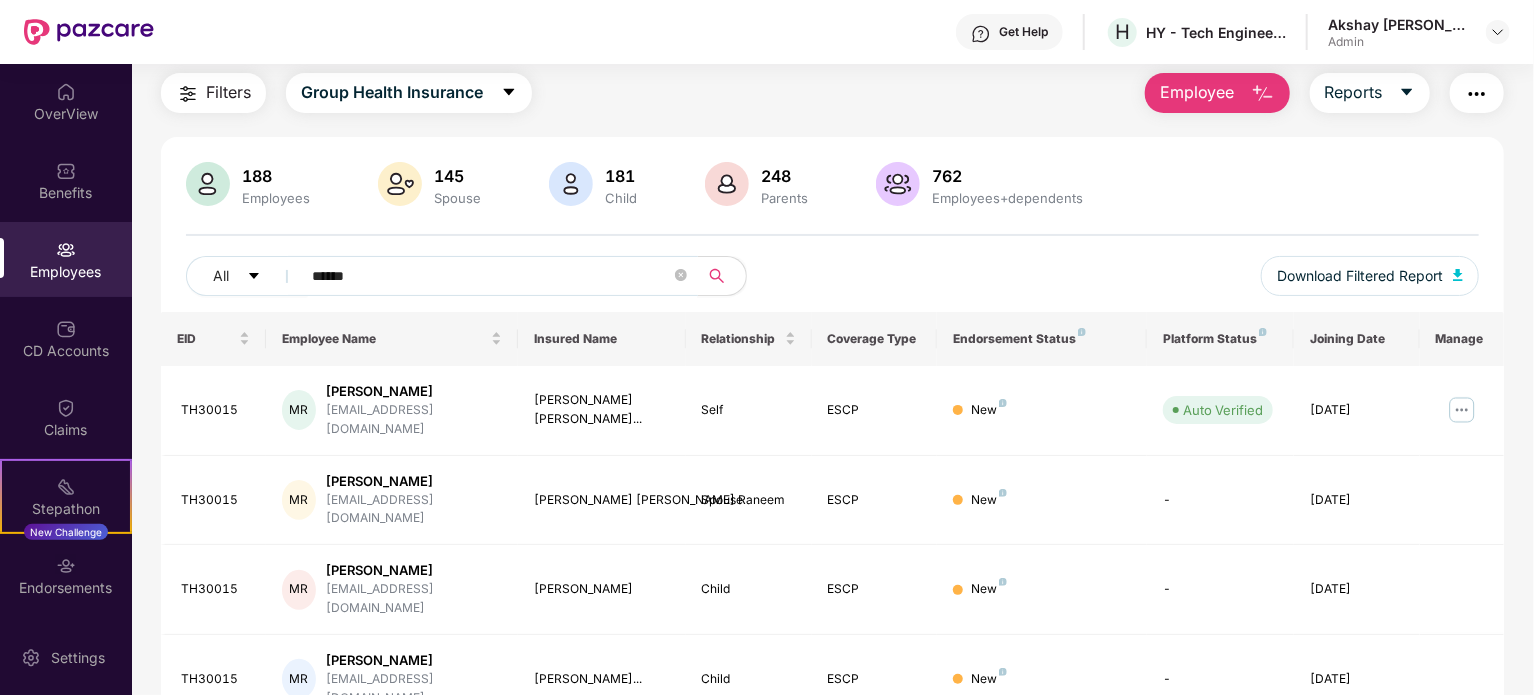 scroll, scrollTop: 94, scrollLeft: 0, axis: vertical 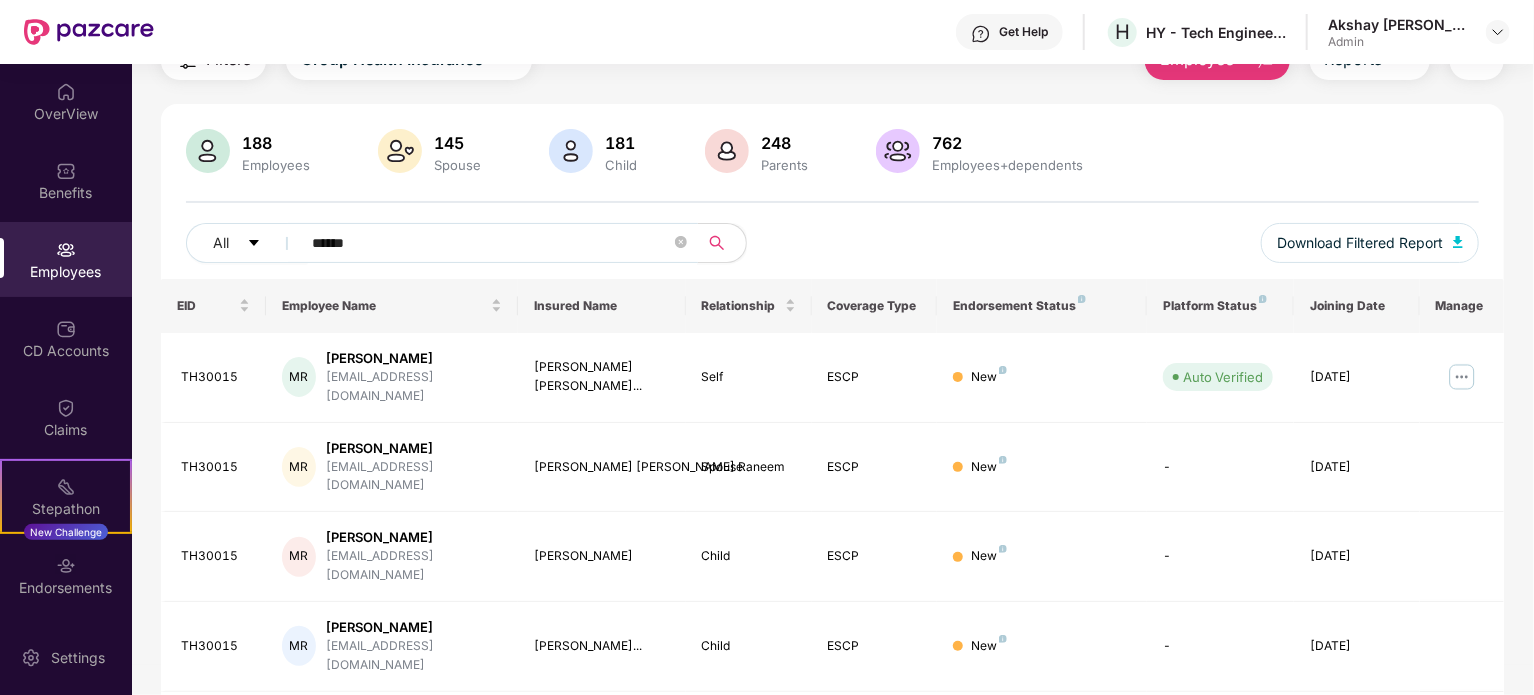 type on "******" 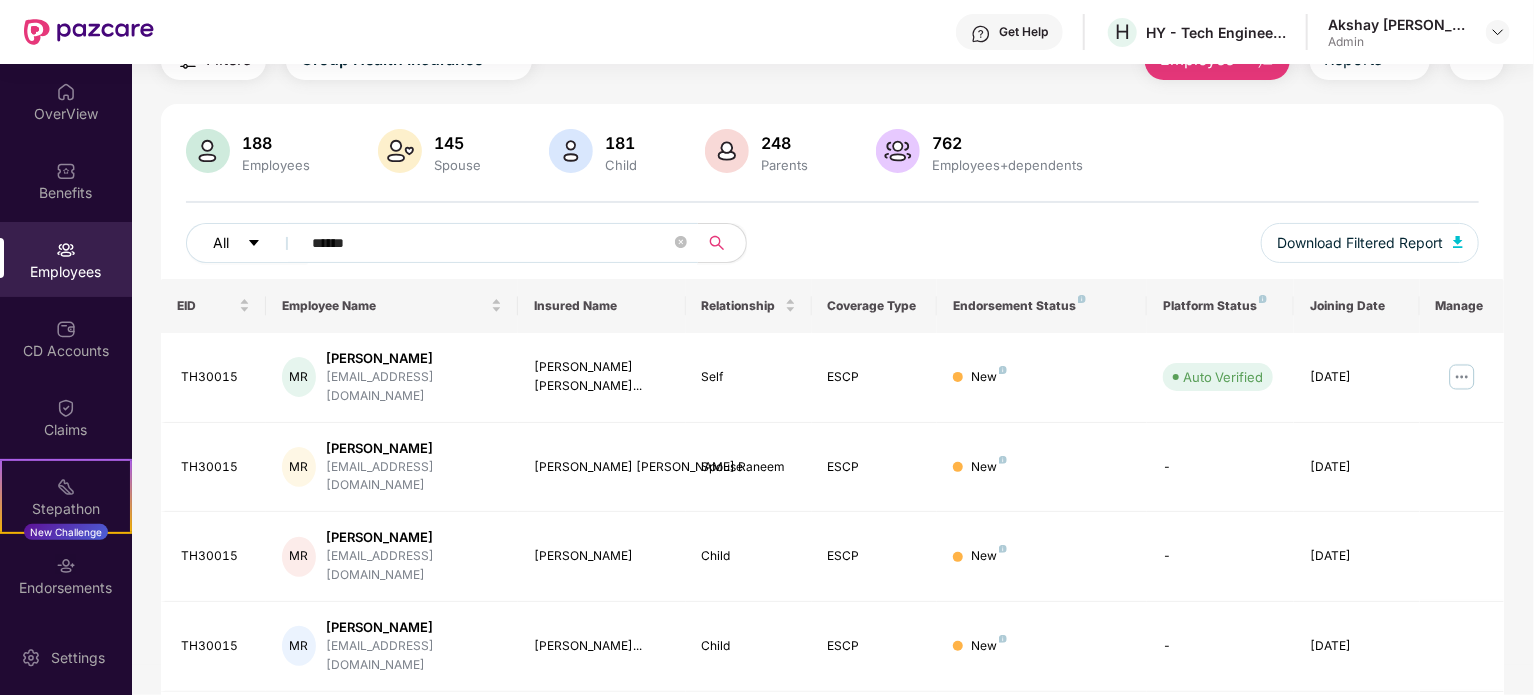 drag, startPoint x: 308, startPoint y: 237, endPoint x: 190, endPoint y: 239, distance: 118.016945 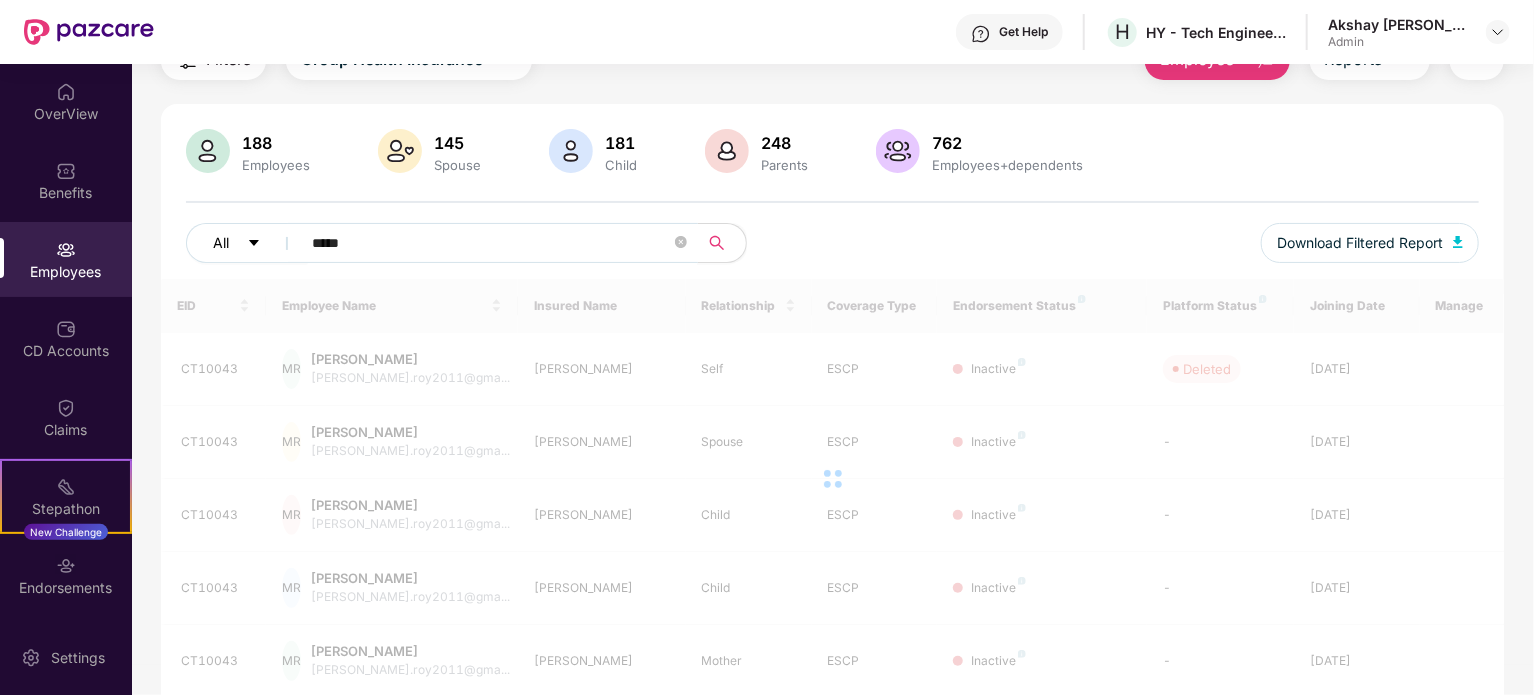 type on "******" 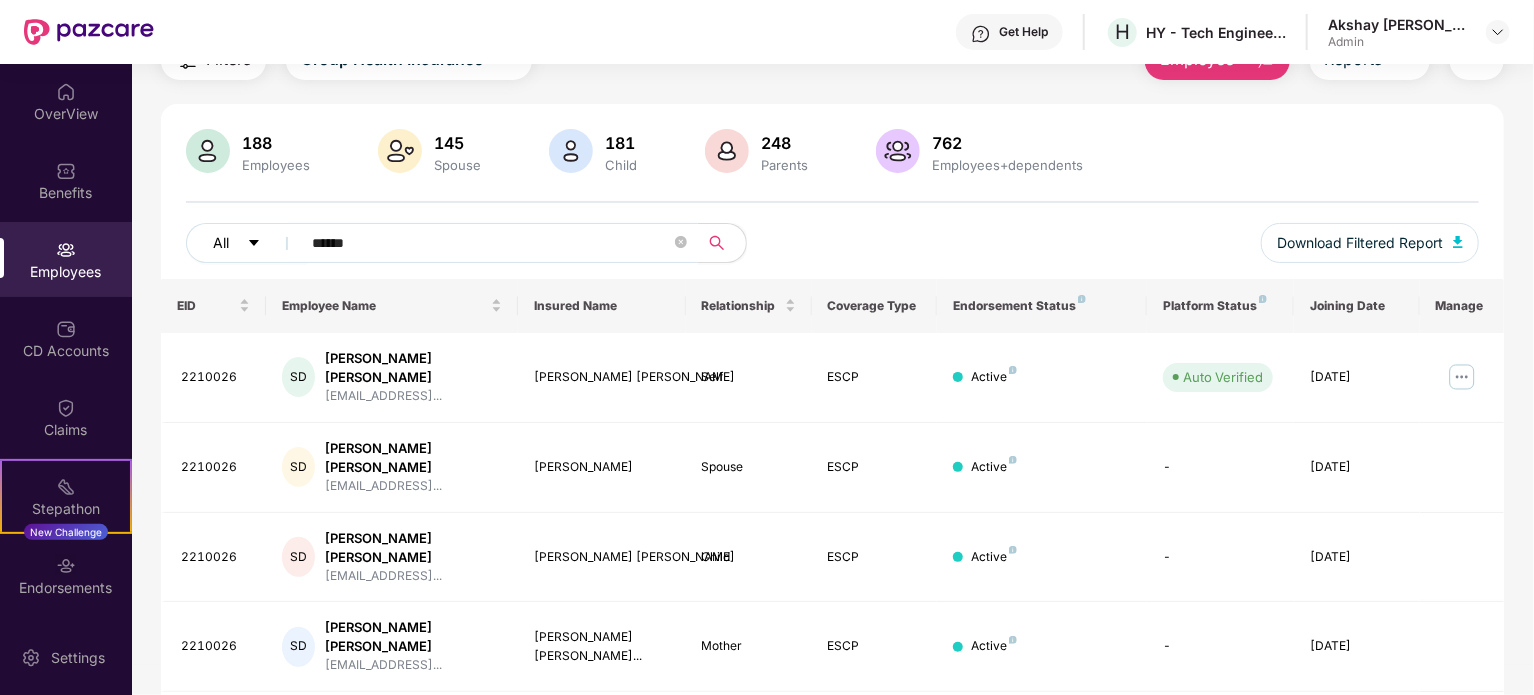 drag, startPoint x: 389, startPoint y: 241, endPoint x: 273, endPoint y: 227, distance: 116.841774 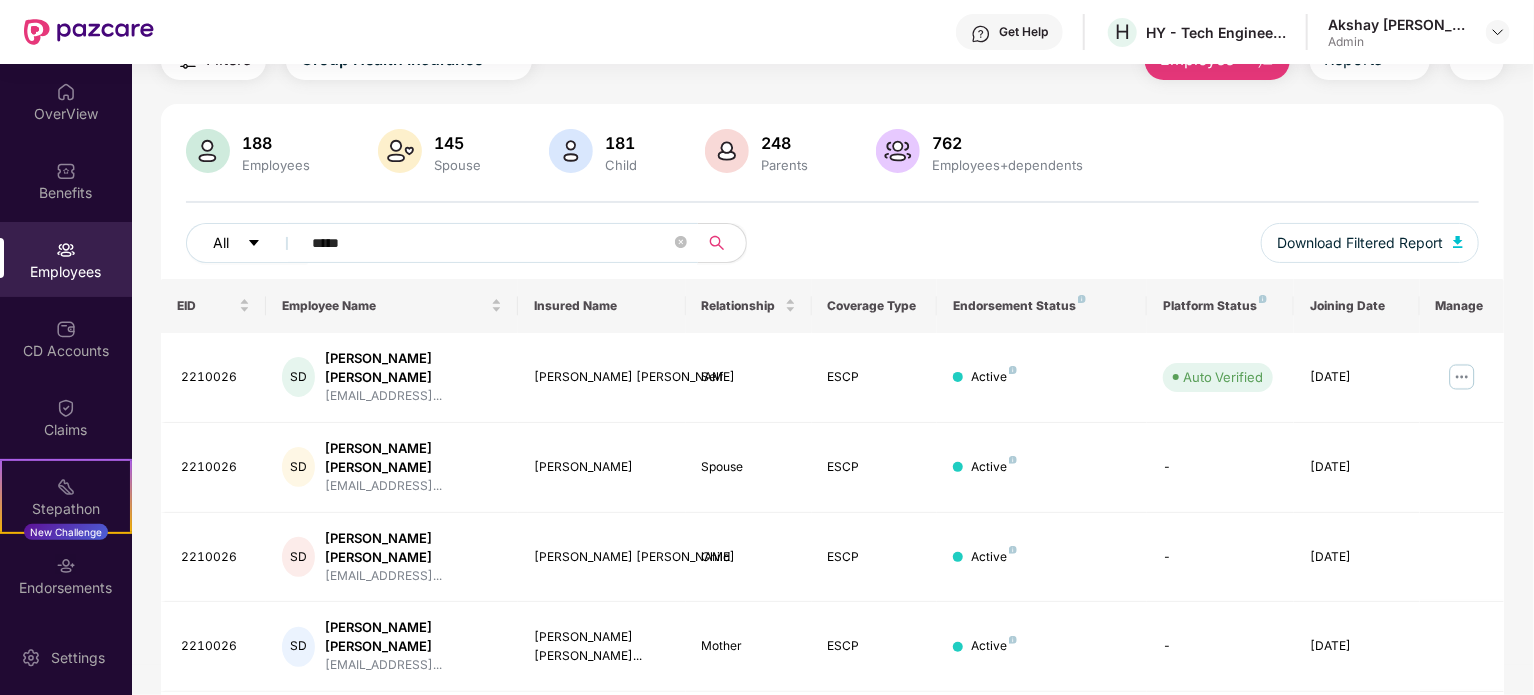 type on "******" 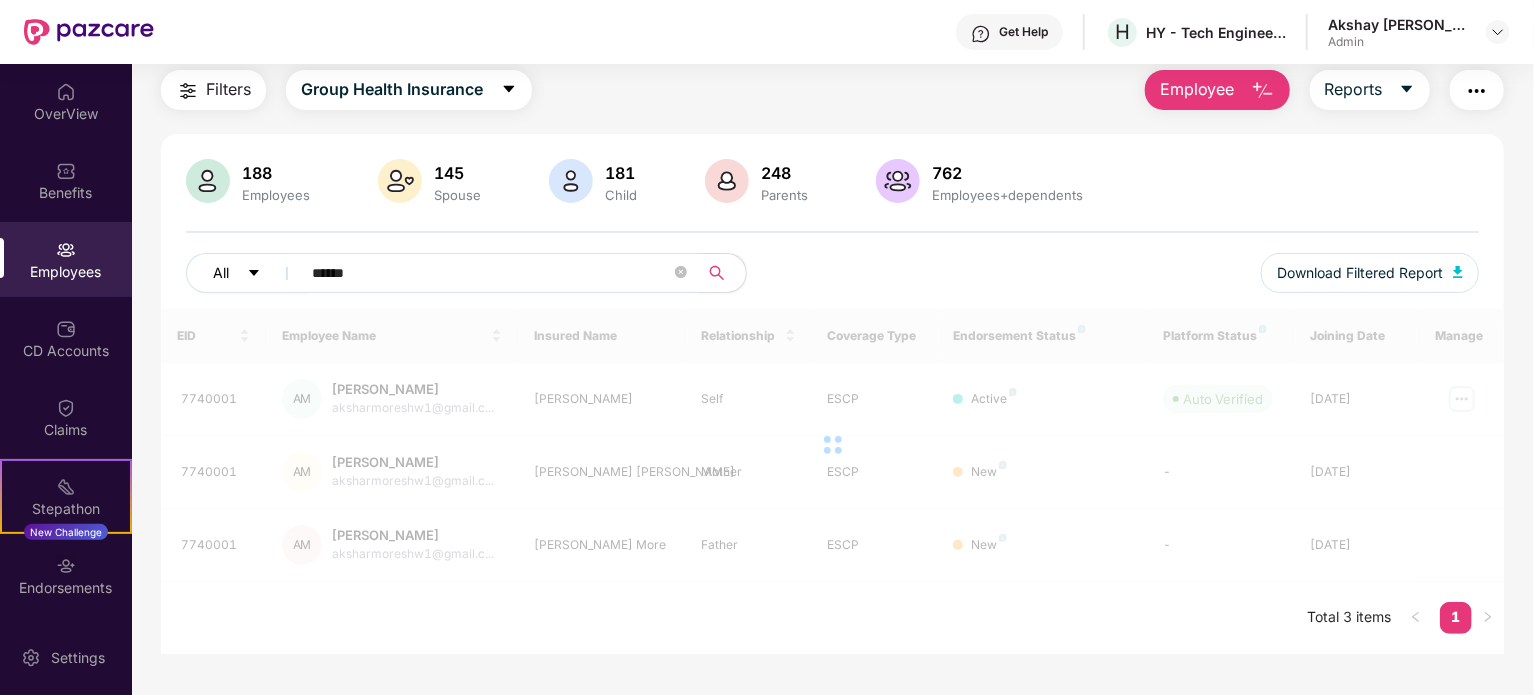 scroll, scrollTop: 64, scrollLeft: 0, axis: vertical 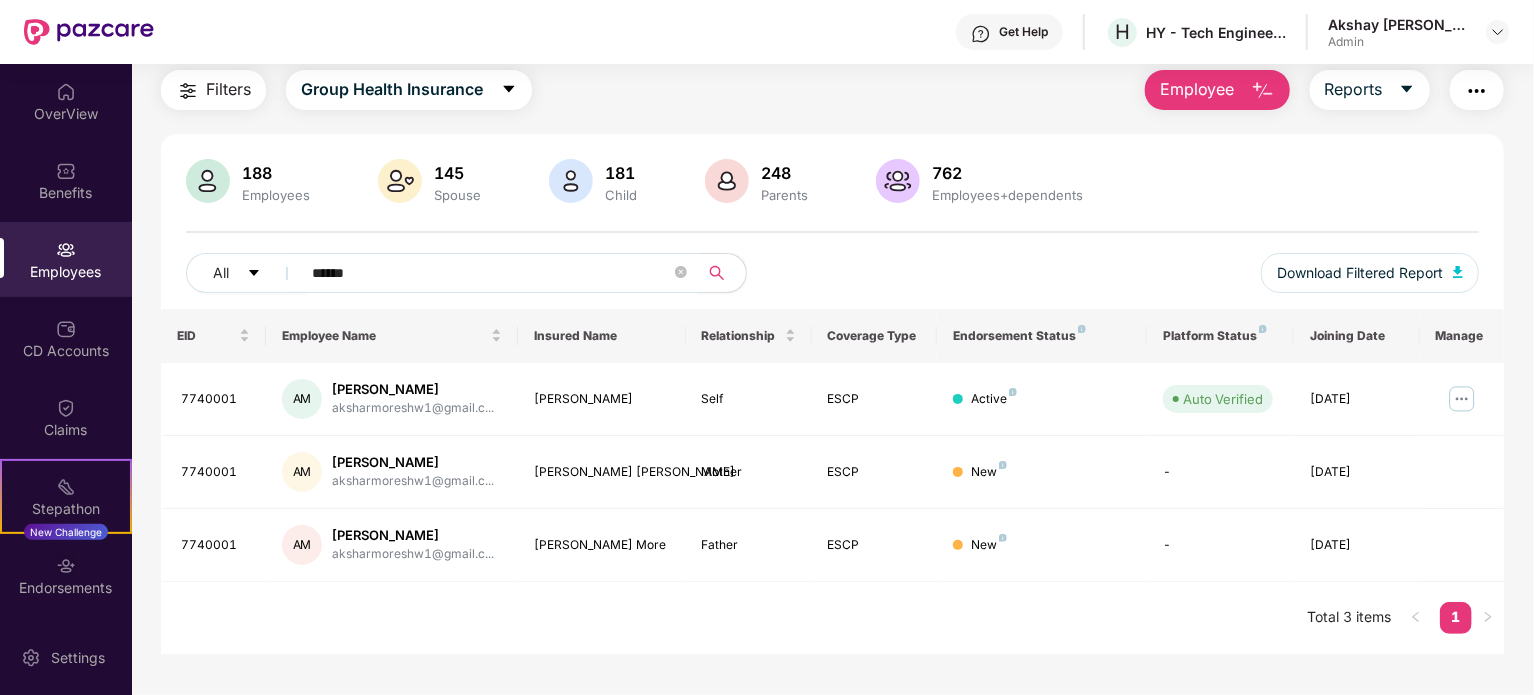 drag, startPoint x: 376, startPoint y: 259, endPoint x: 184, endPoint y: 265, distance: 192.09373 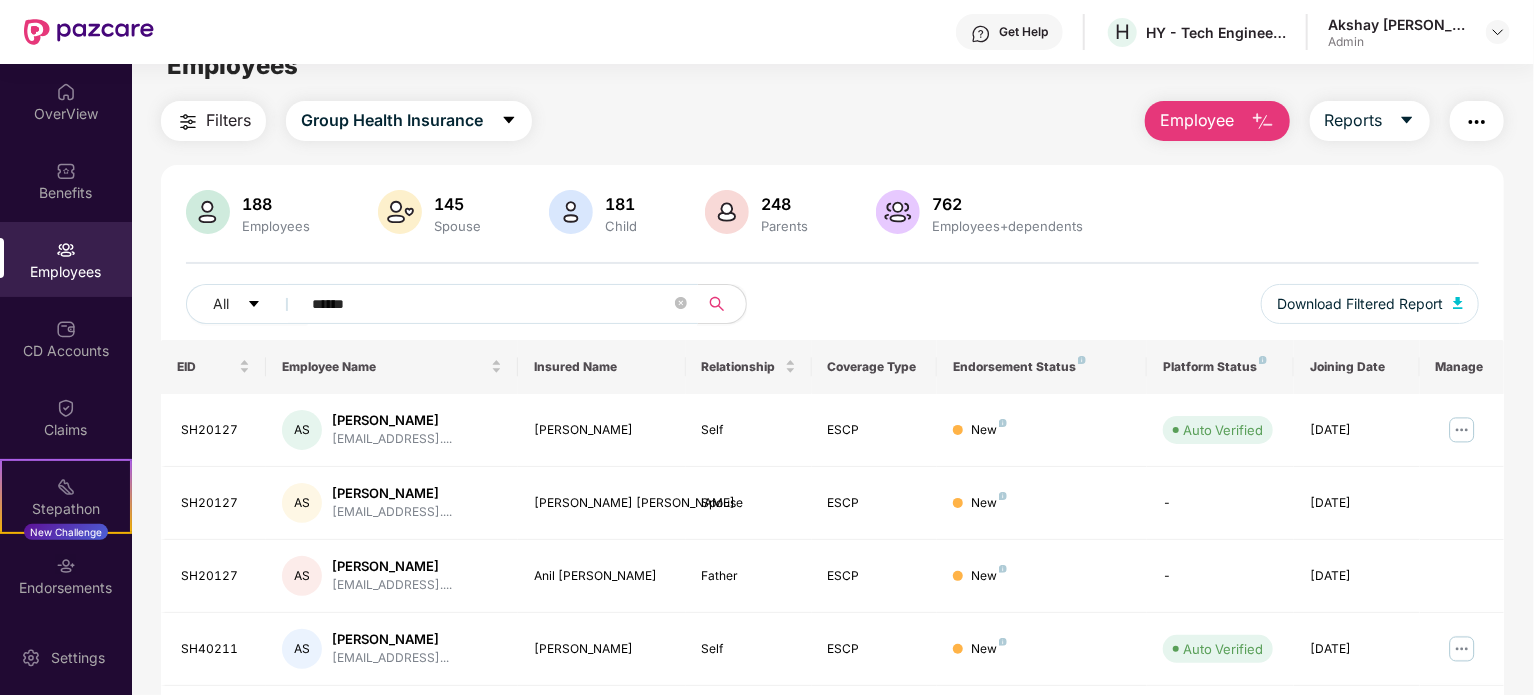 scroll, scrollTop: 0, scrollLeft: 0, axis: both 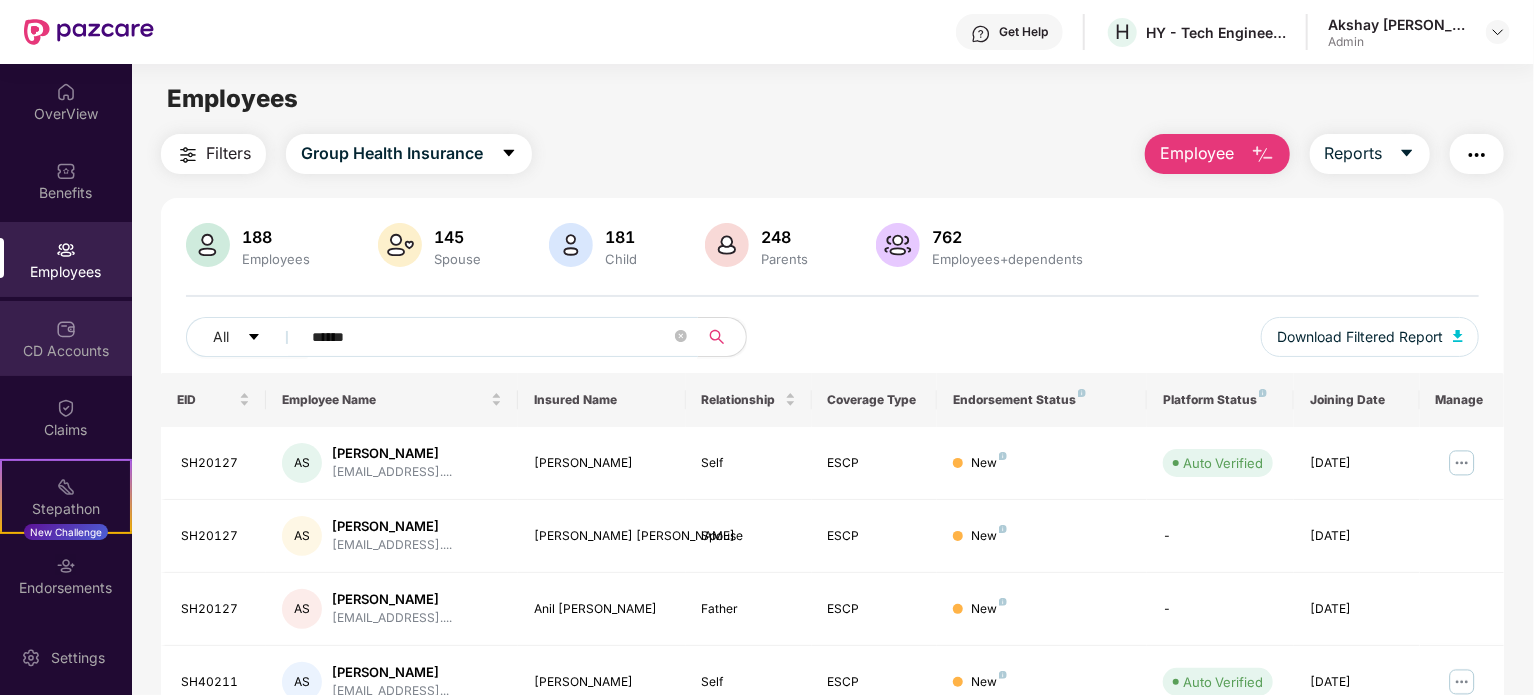 drag, startPoint x: 240, startPoint y: 326, endPoint x: 116, endPoint y: 315, distance: 124.486946 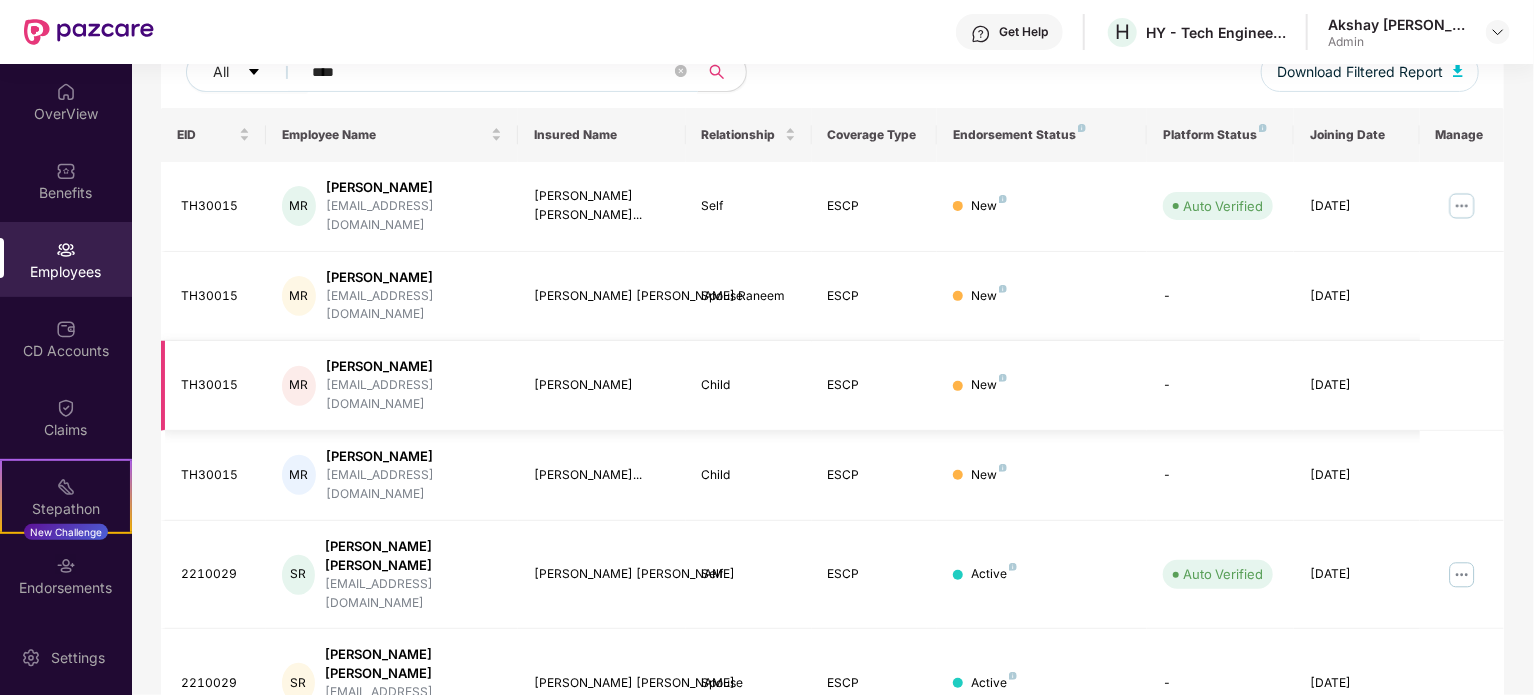 scroll, scrollTop: 85, scrollLeft: 0, axis: vertical 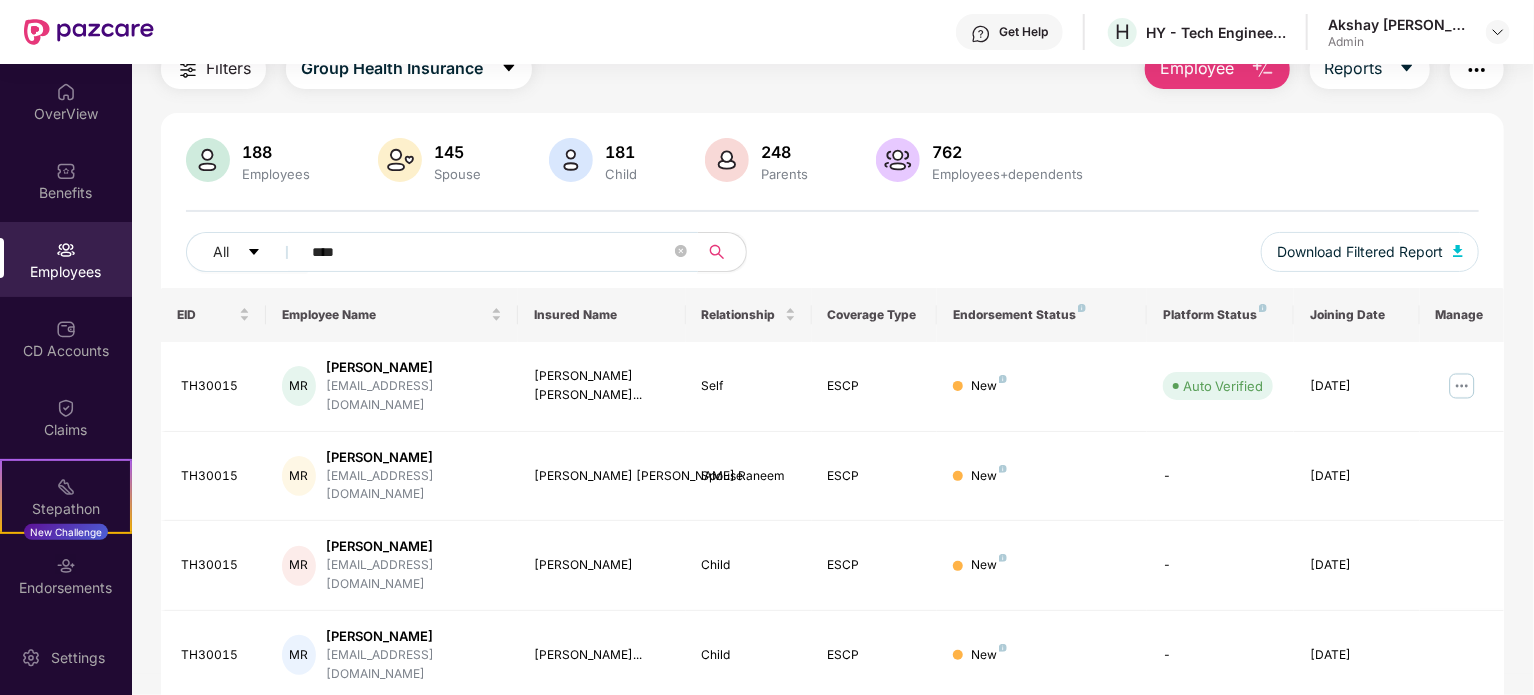 drag, startPoint x: 384, startPoint y: 252, endPoint x: 176, endPoint y: 258, distance: 208.08652 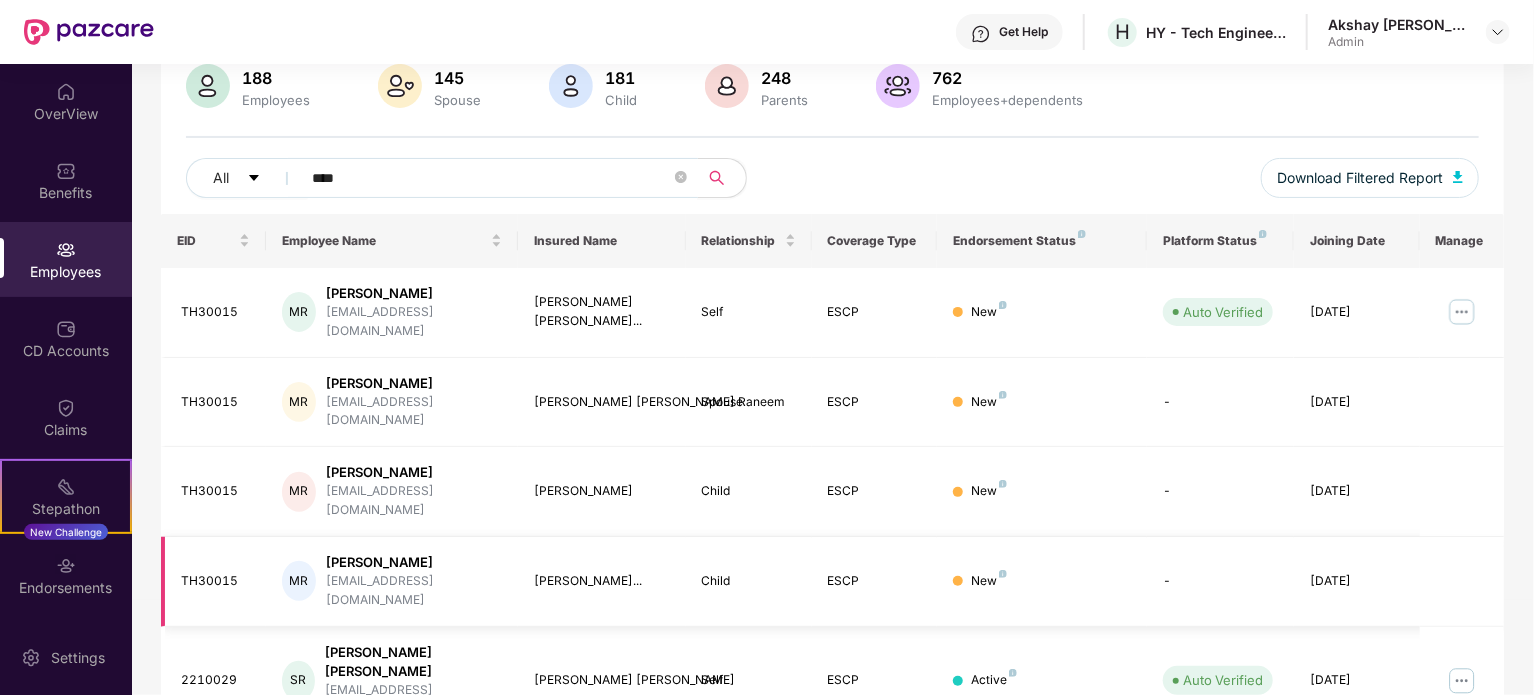 scroll, scrollTop: 0, scrollLeft: 0, axis: both 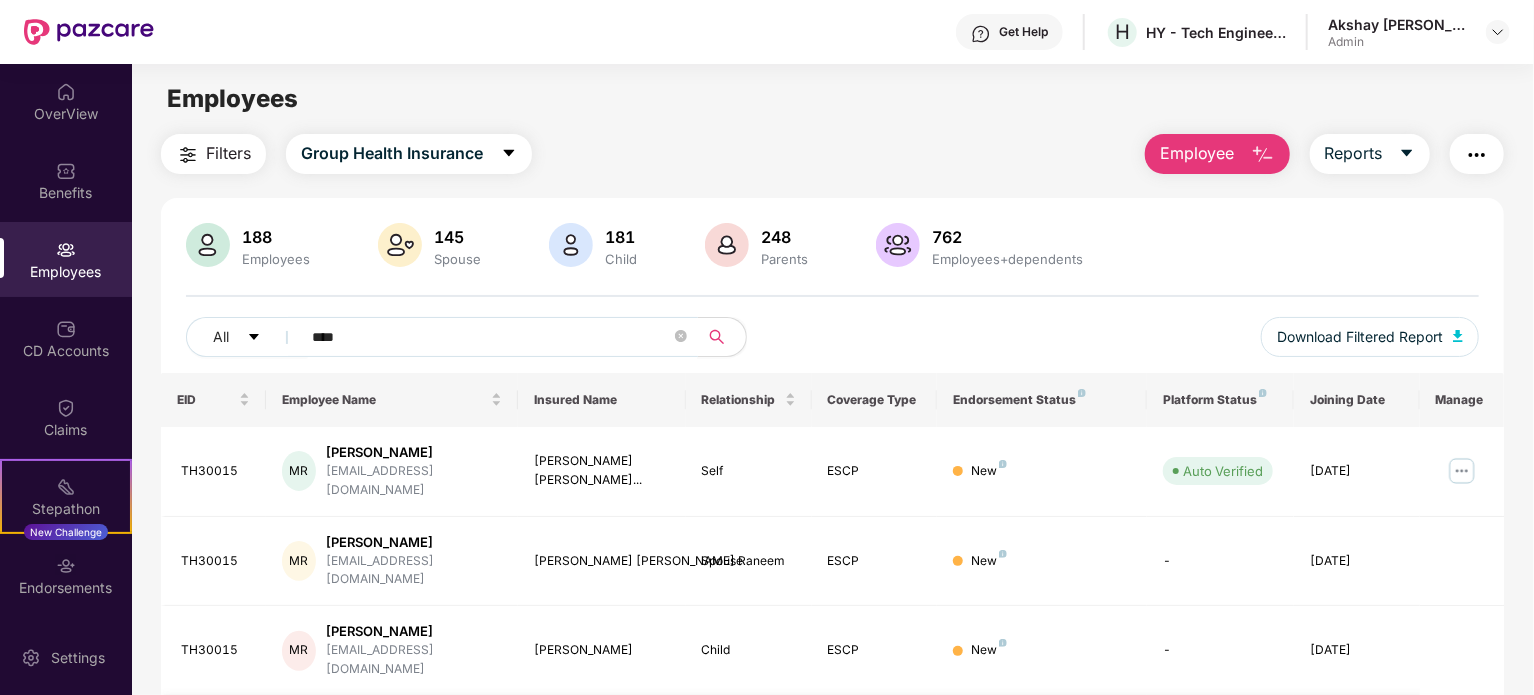 type on "****" 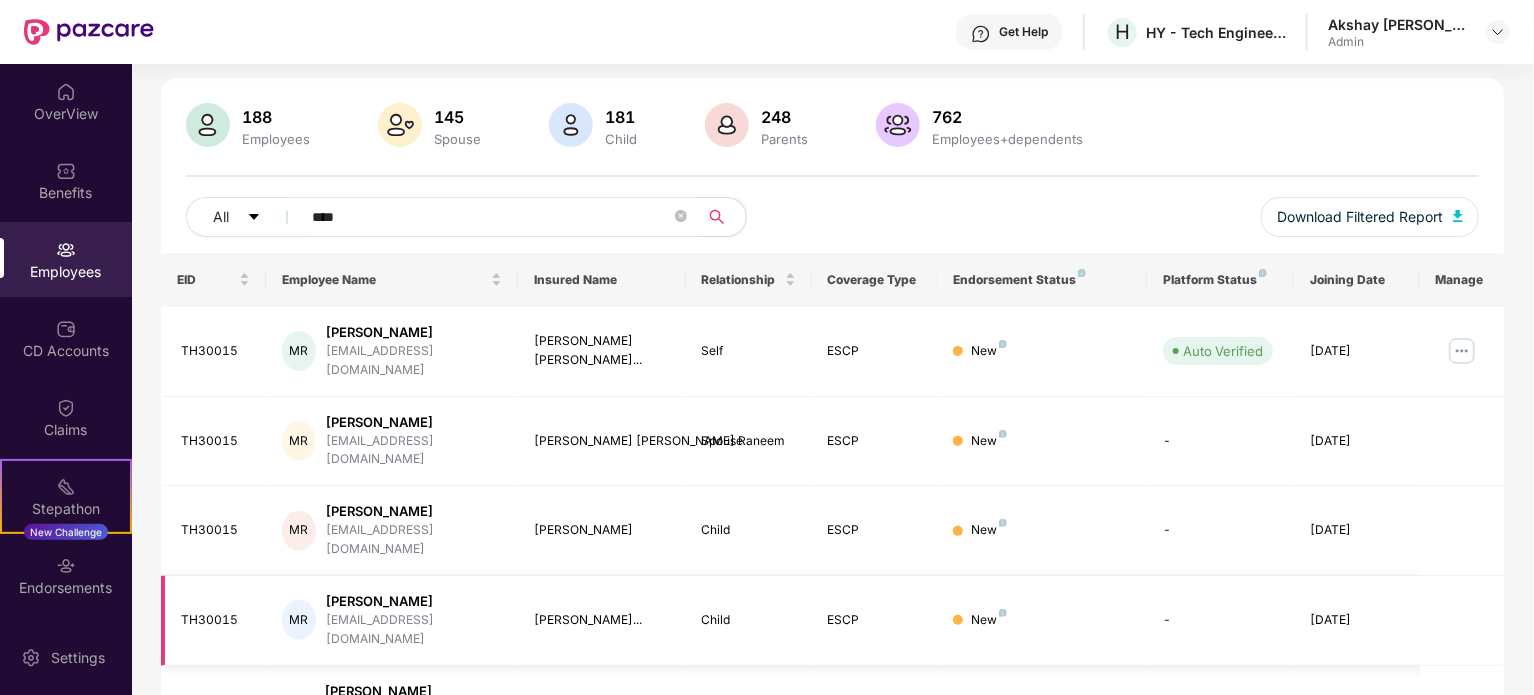 scroll, scrollTop: 300, scrollLeft: 0, axis: vertical 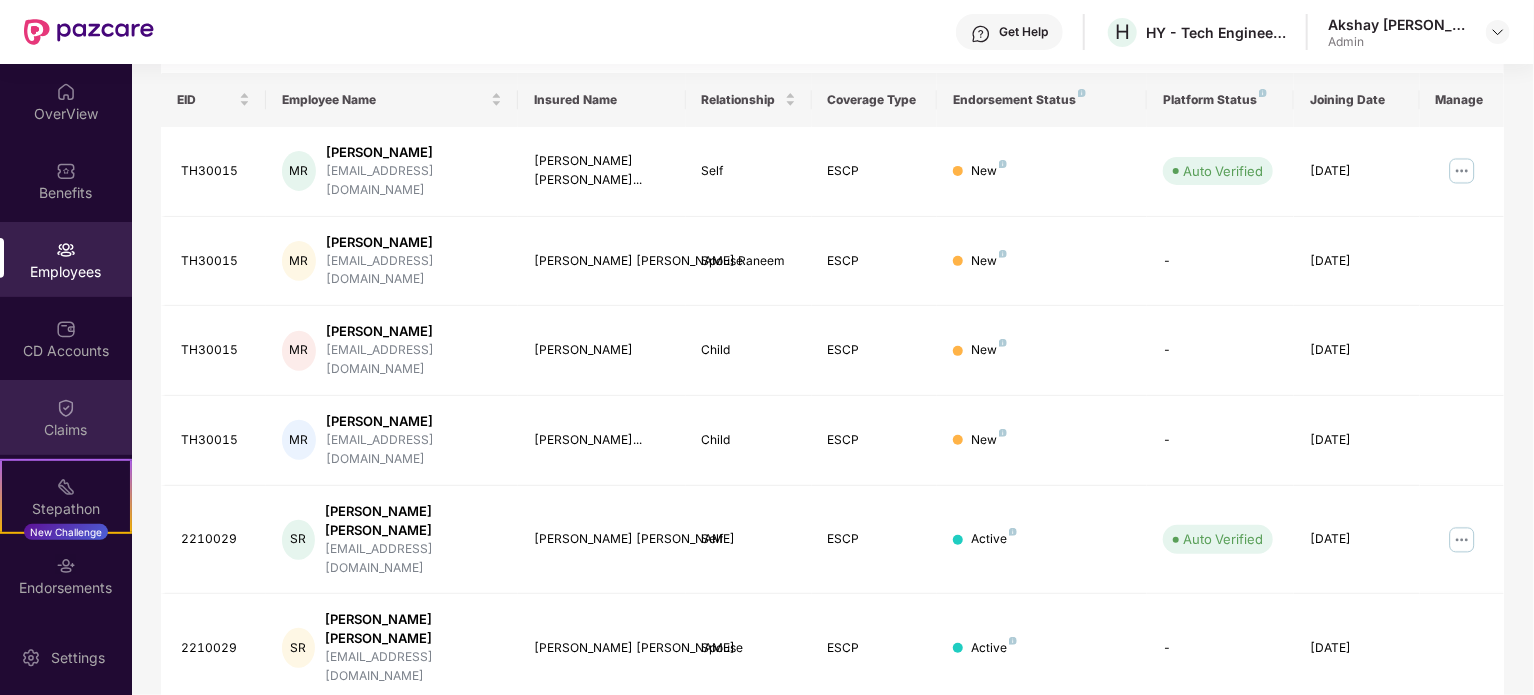 click at bounding box center (66, 408) 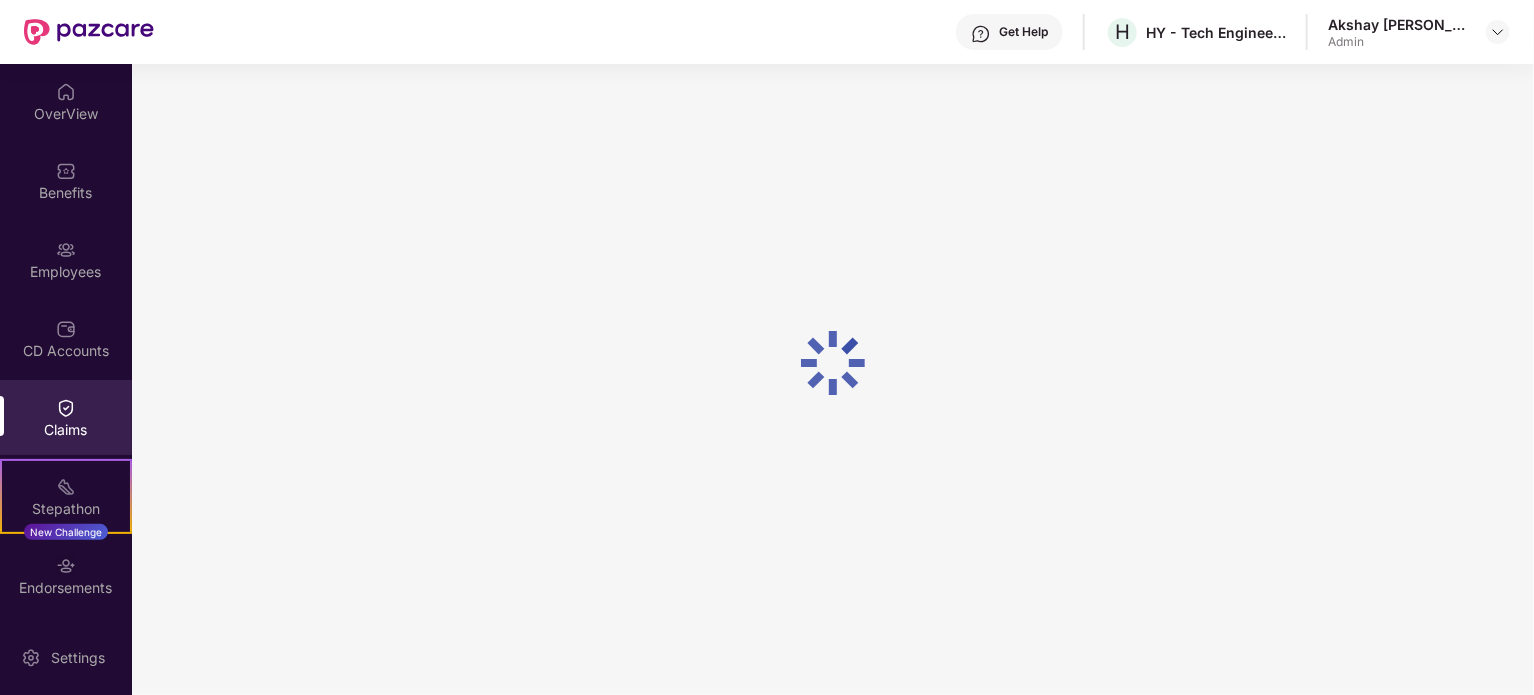 scroll, scrollTop: 0, scrollLeft: 0, axis: both 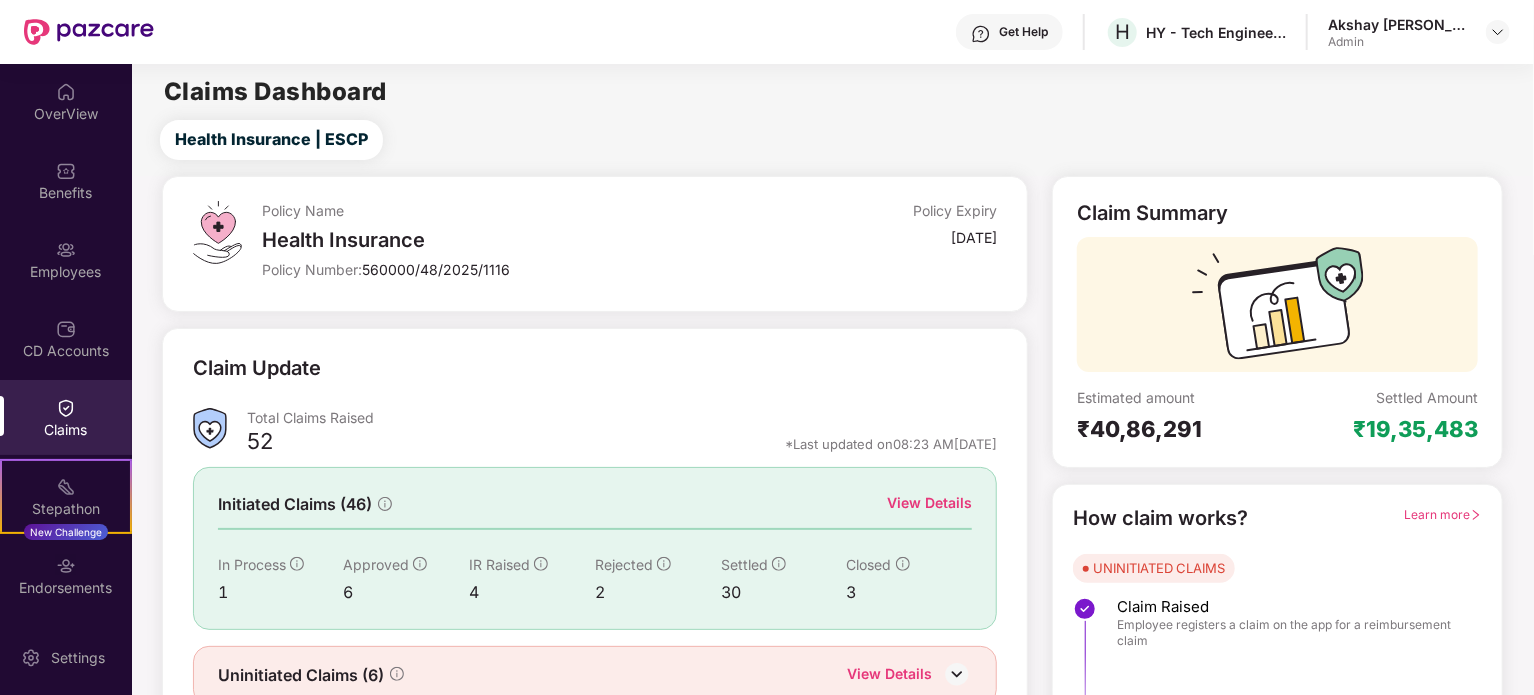 click on "View Details" at bounding box center (929, 503) 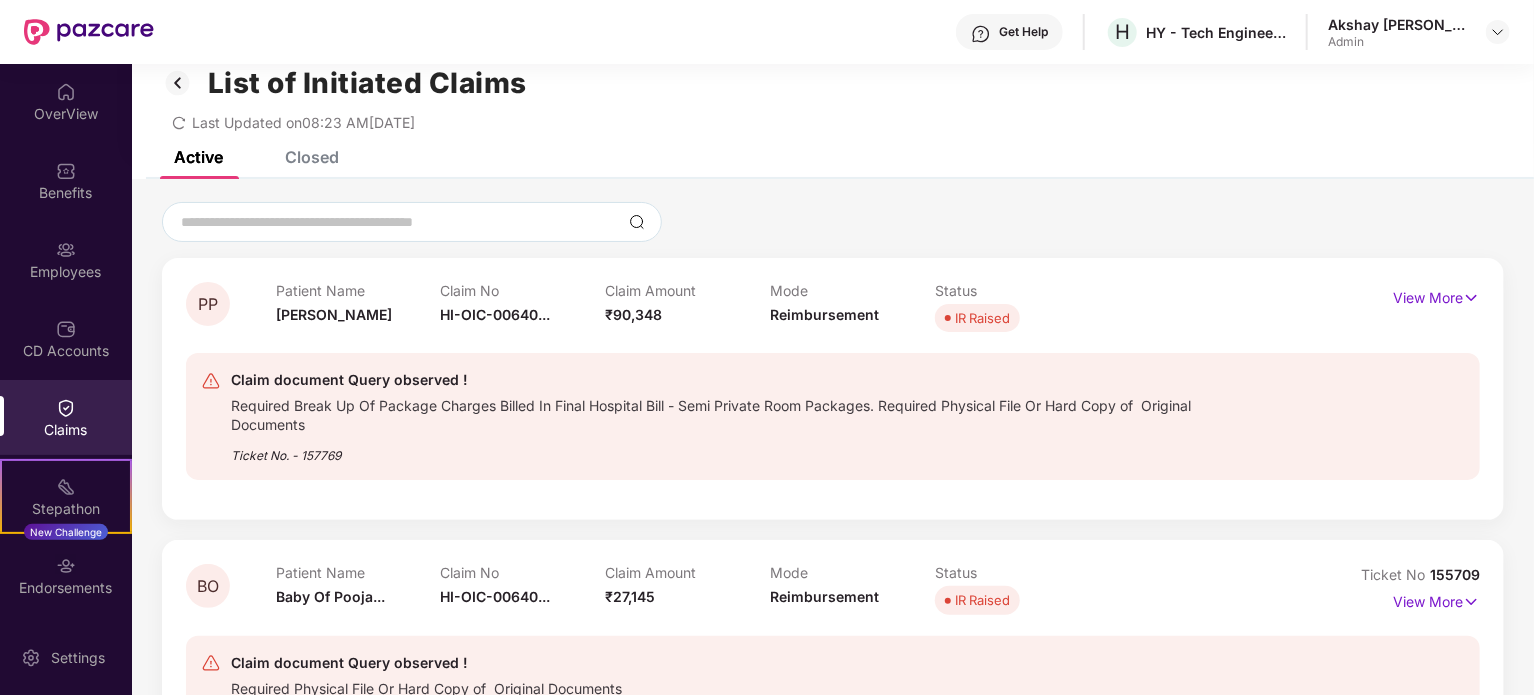 scroll, scrollTop: 0, scrollLeft: 0, axis: both 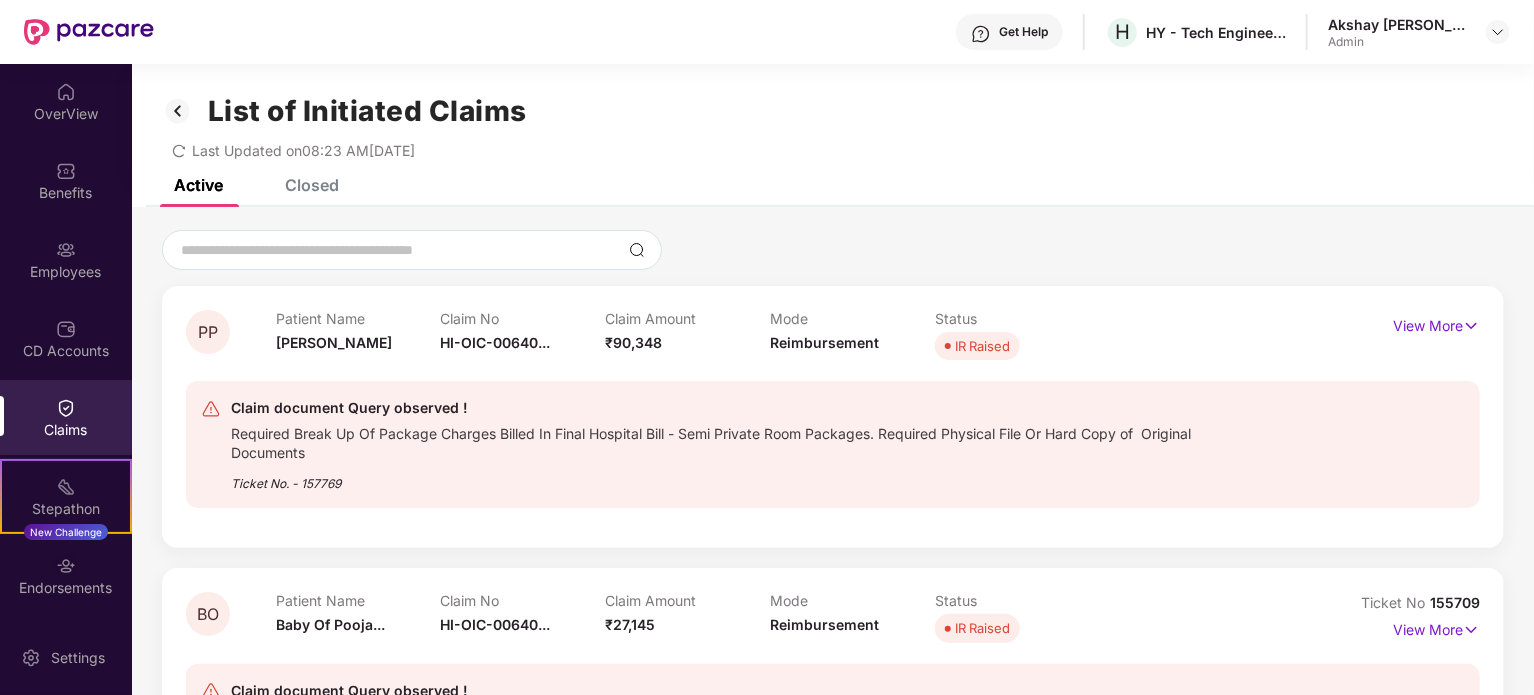 click on "Closed" at bounding box center (312, 185) 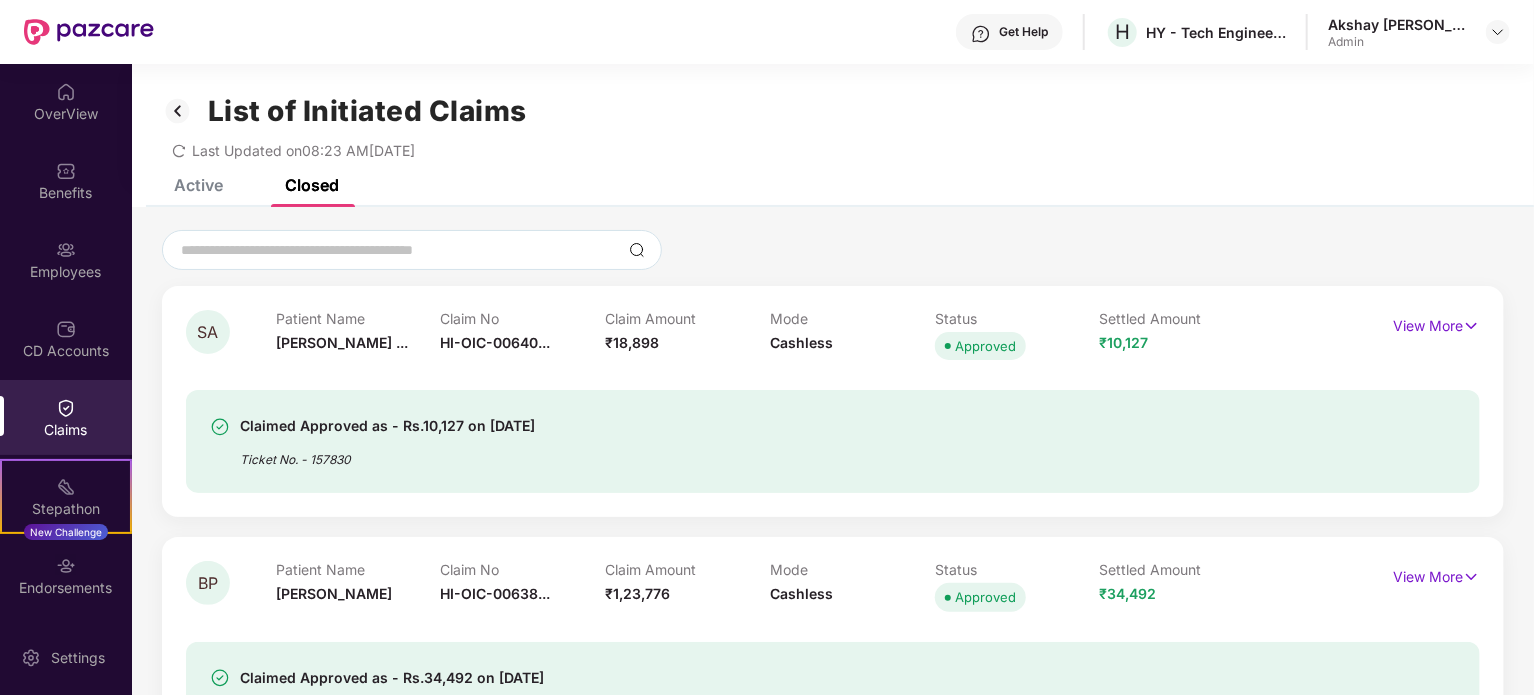 click on "SA" at bounding box center [208, 332] 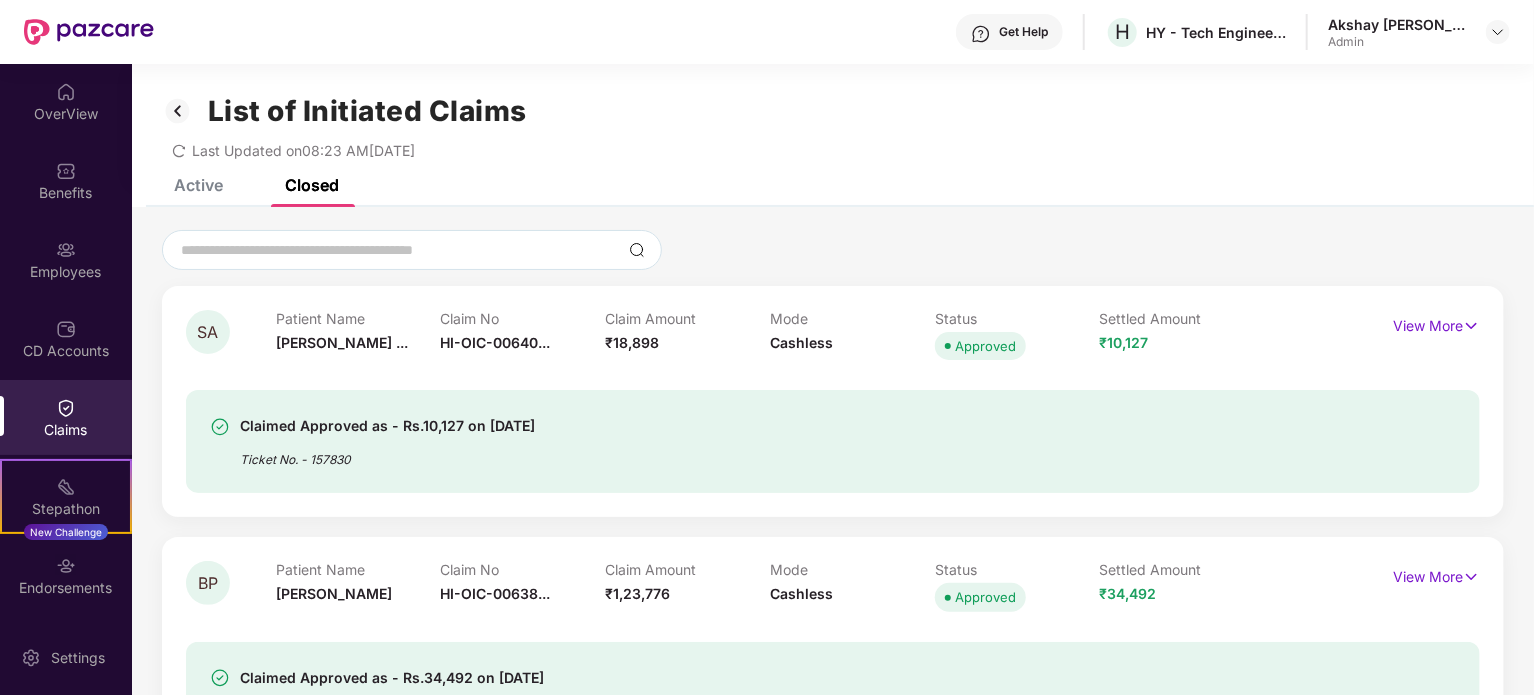 click 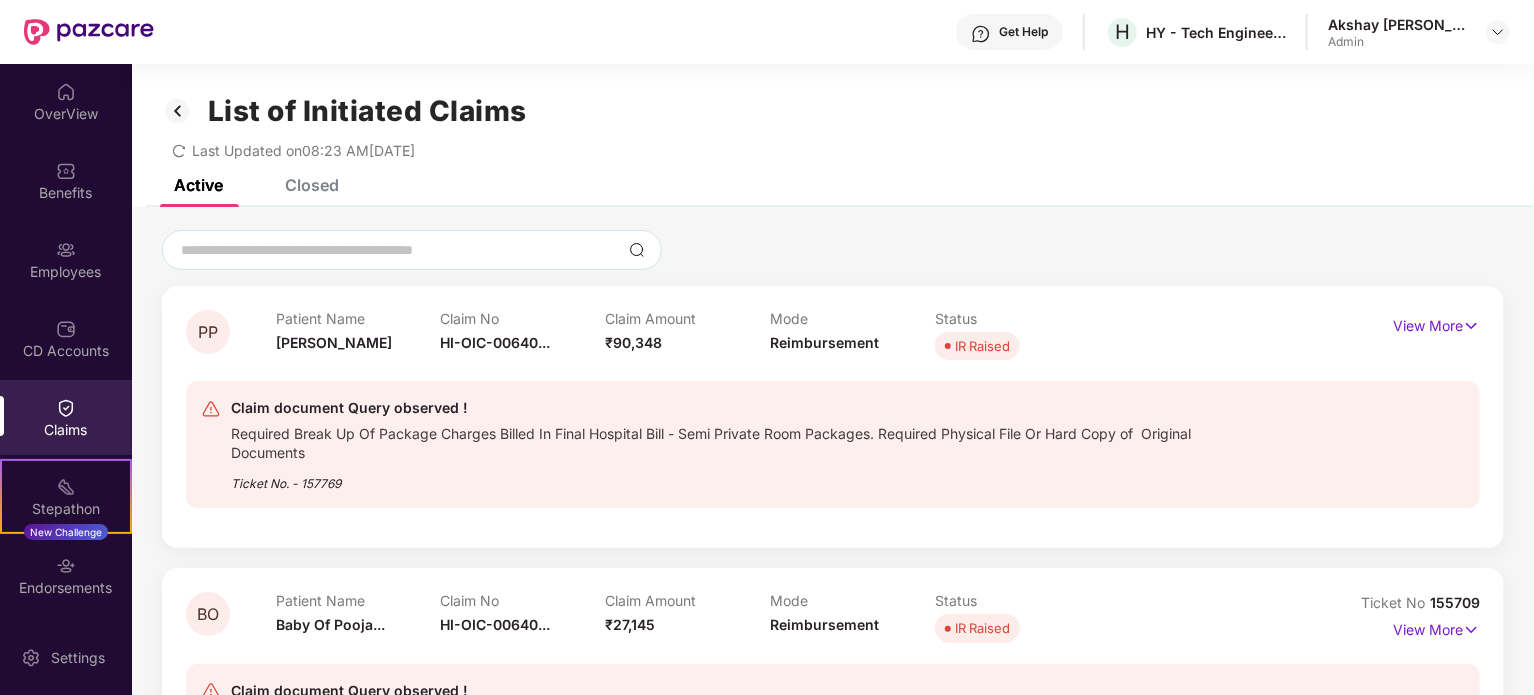 click on "Closed" at bounding box center (312, 185) 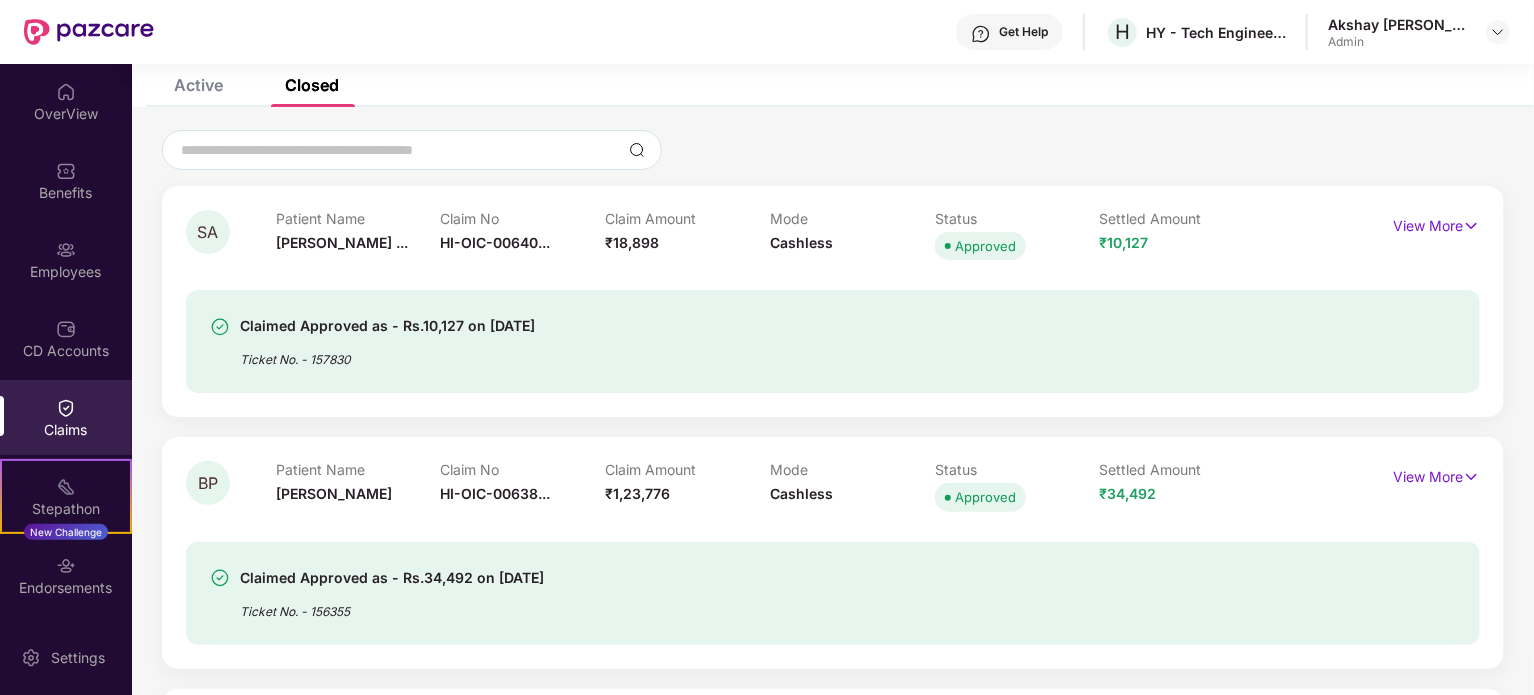 scroll, scrollTop: 0, scrollLeft: 0, axis: both 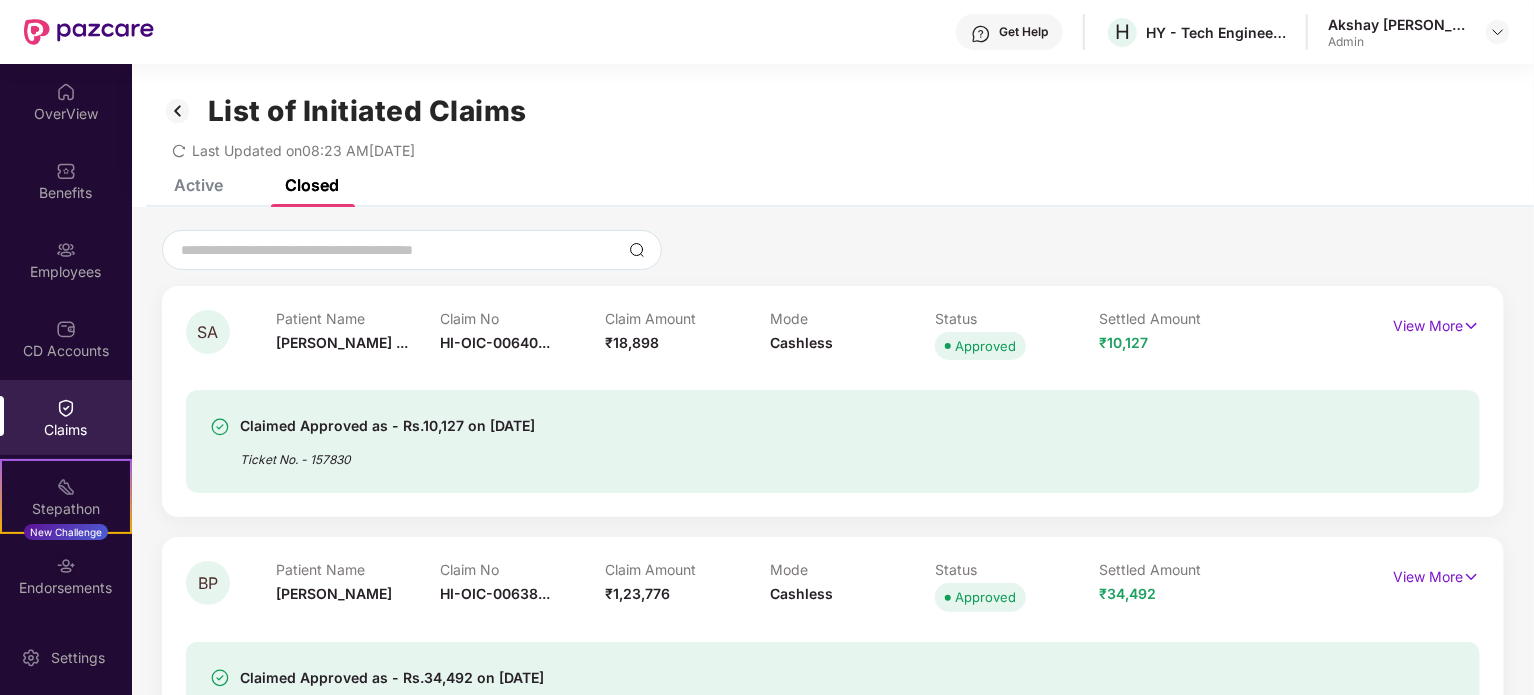 click on "Claims" at bounding box center [66, 430] 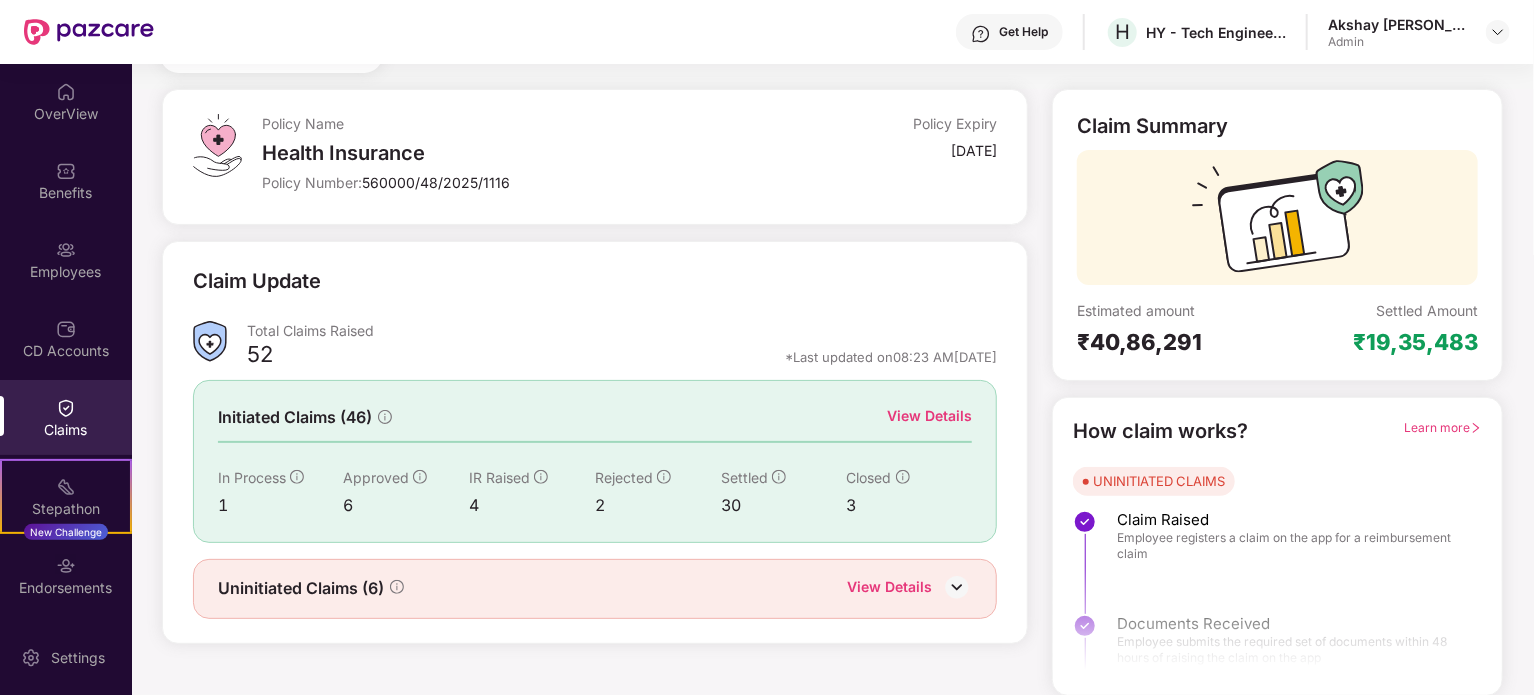 click on "View Details" at bounding box center [889, 589] 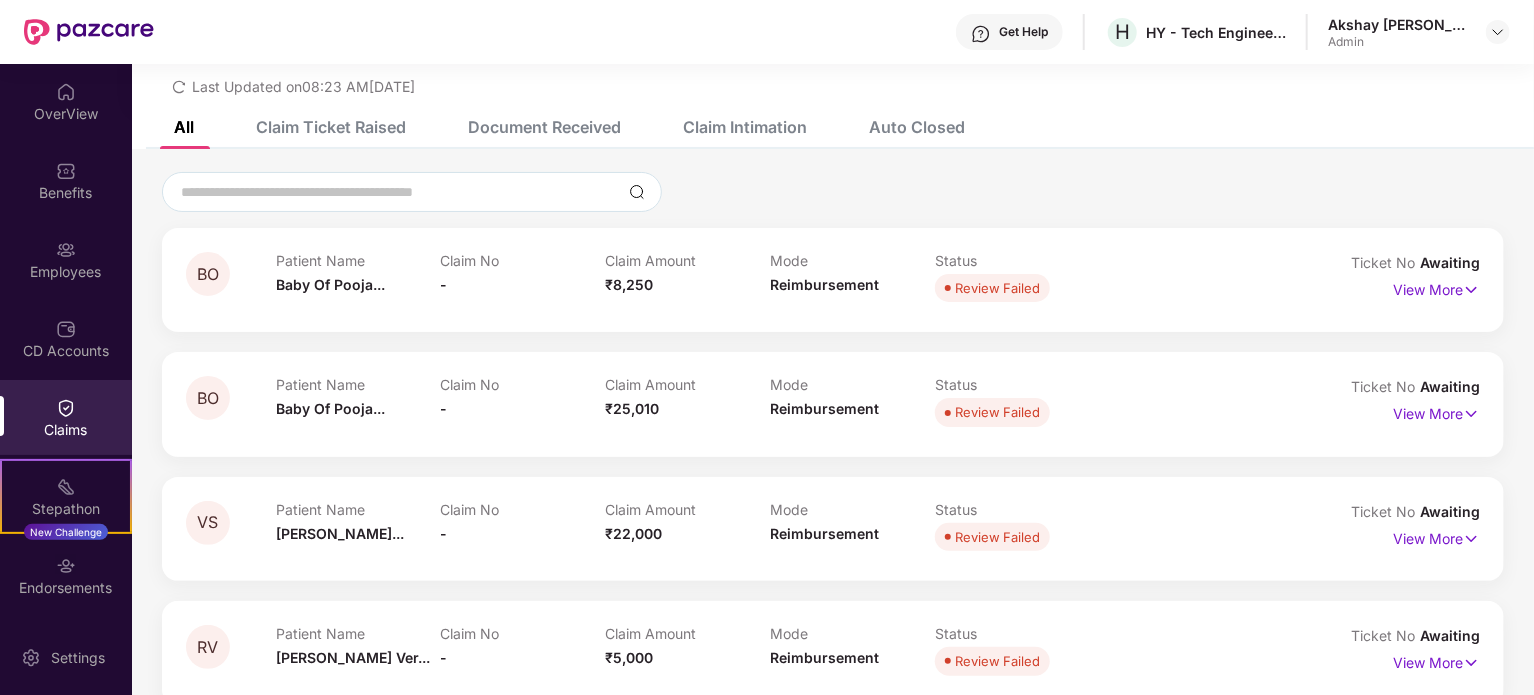 scroll, scrollTop: 87, scrollLeft: 0, axis: vertical 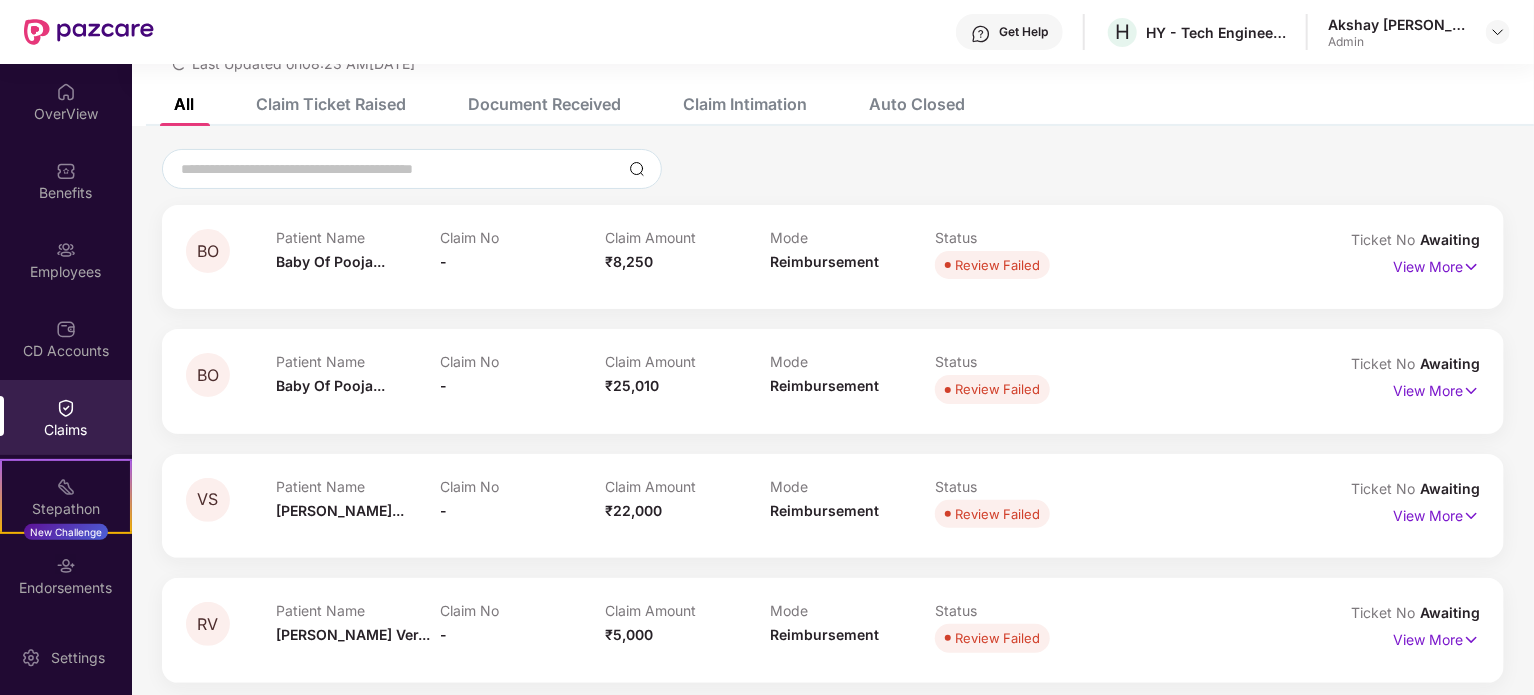 drag, startPoint x: 340, startPoint y: 107, endPoint x: 413, endPoint y: 92, distance: 74.52516 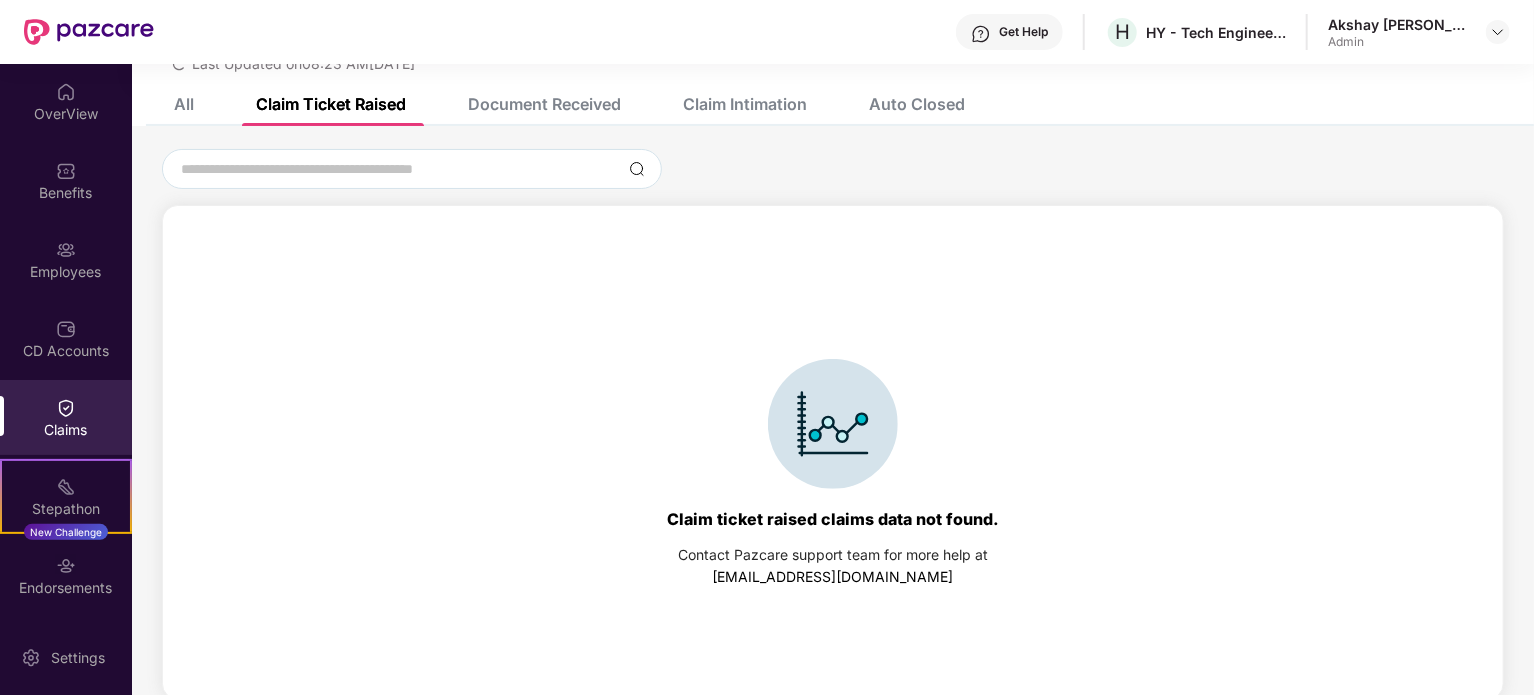 click on "Document Received" at bounding box center (544, 104) 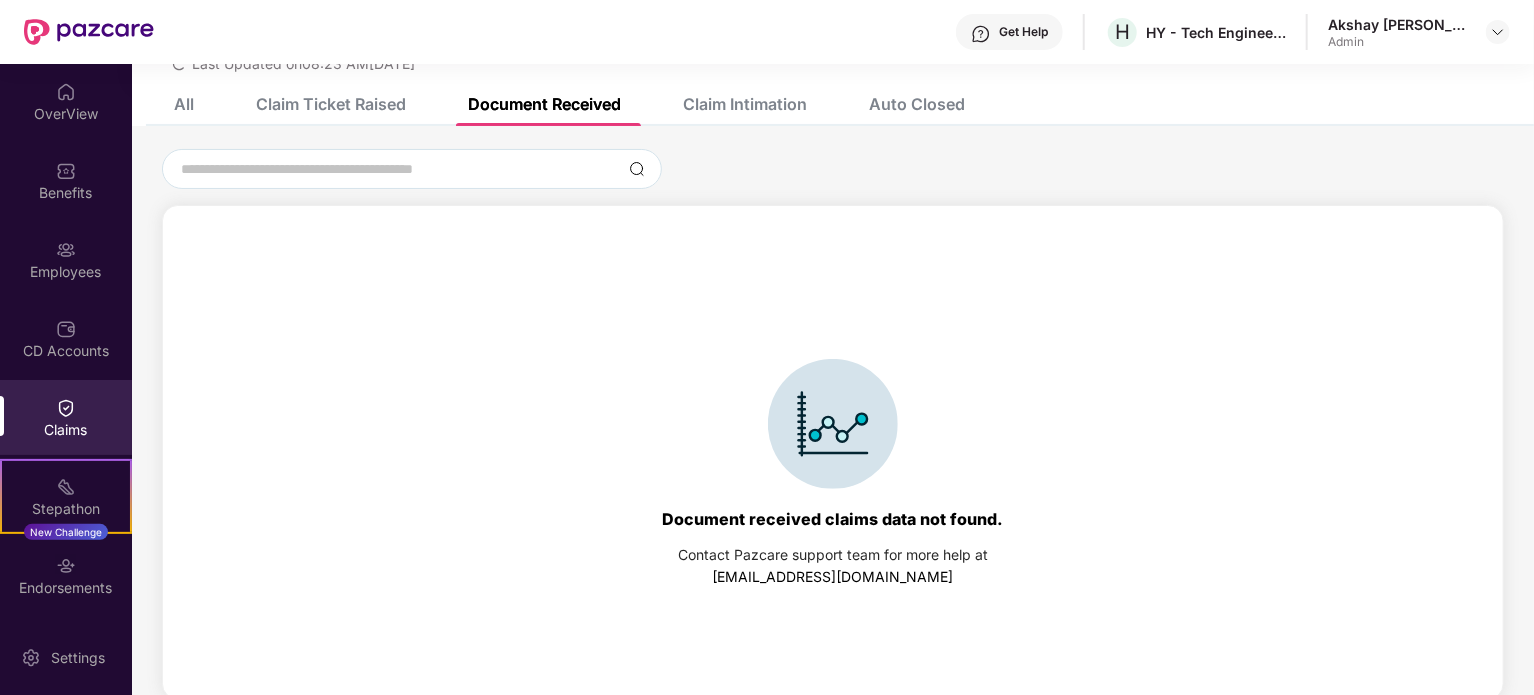 click on "Claim Intimation" at bounding box center (745, 104) 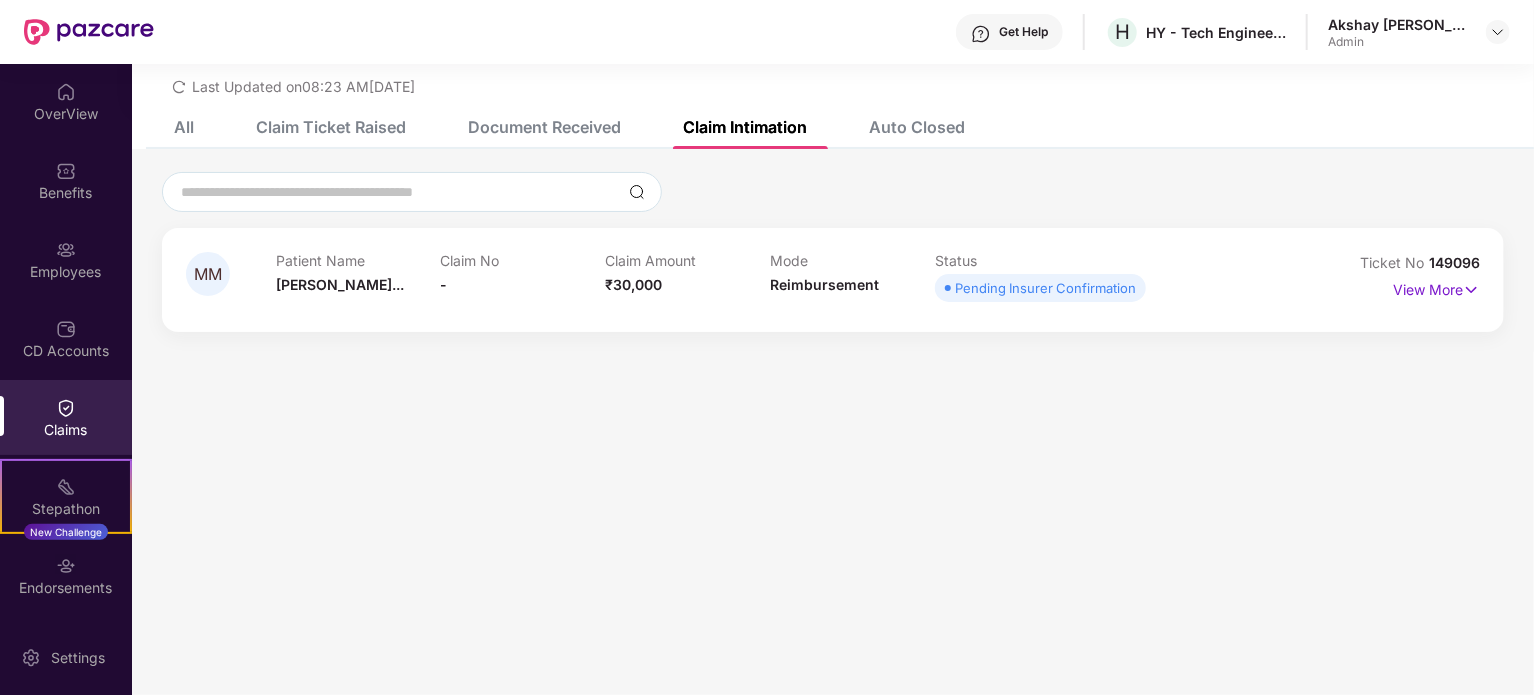 scroll, scrollTop: 64, scrollLeft: 0, axis: vertical 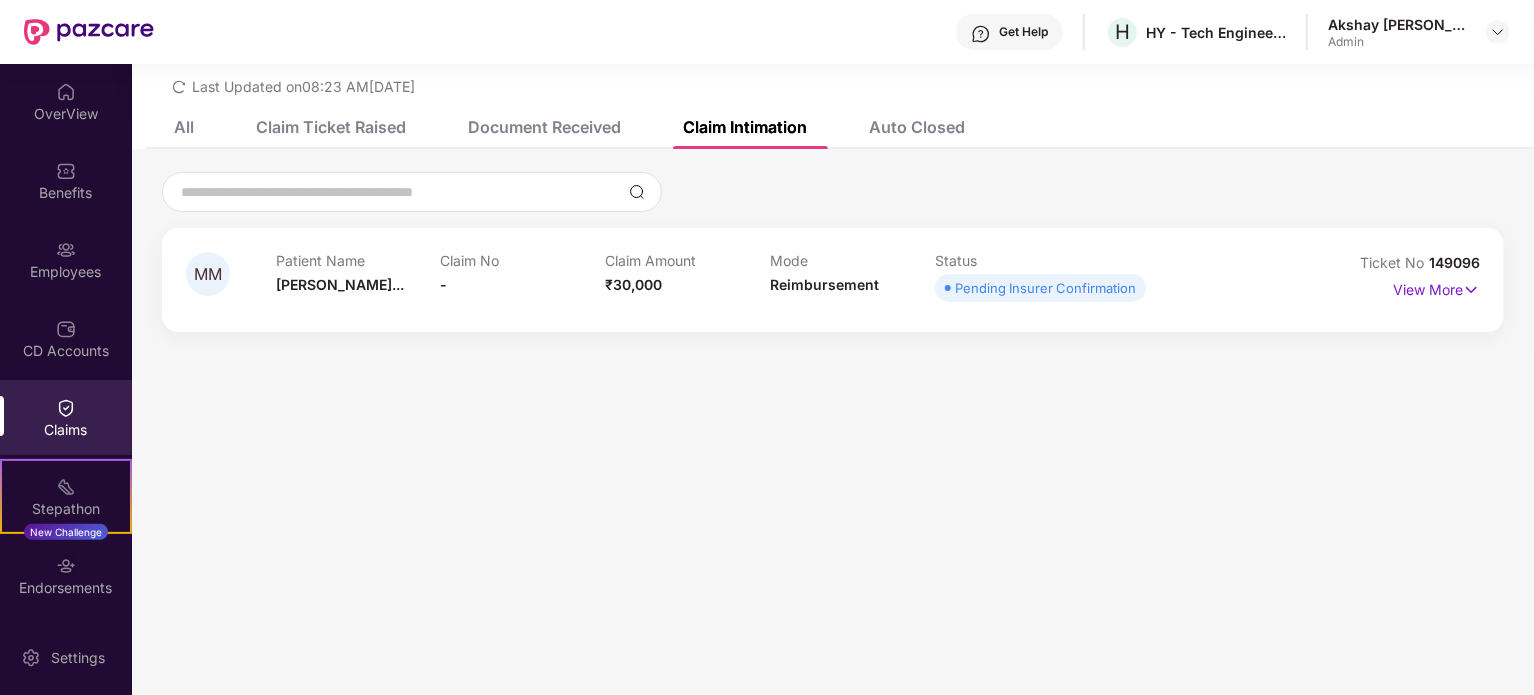 click on "Auto Closed" at bounding box center [917, 127] 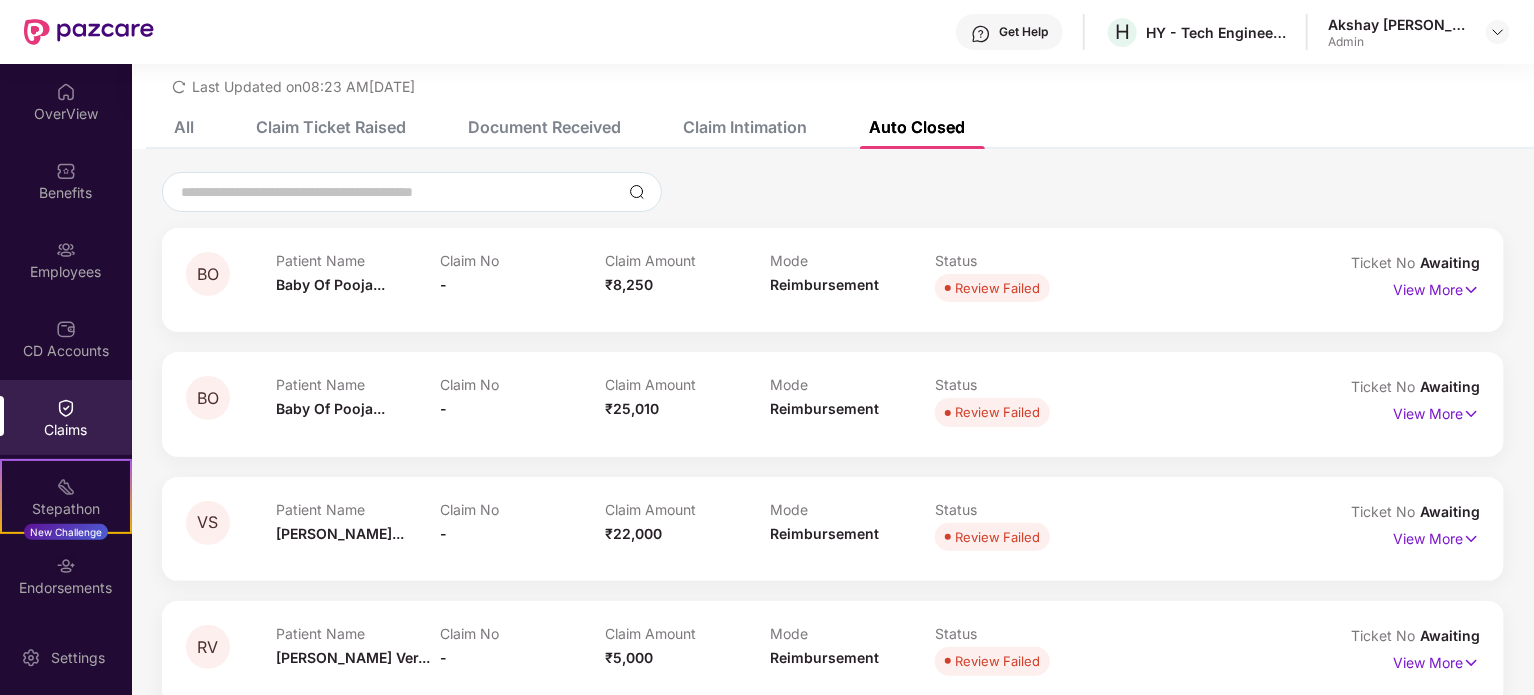 click on "Claim Intimation" at bounding box center (745, 127) 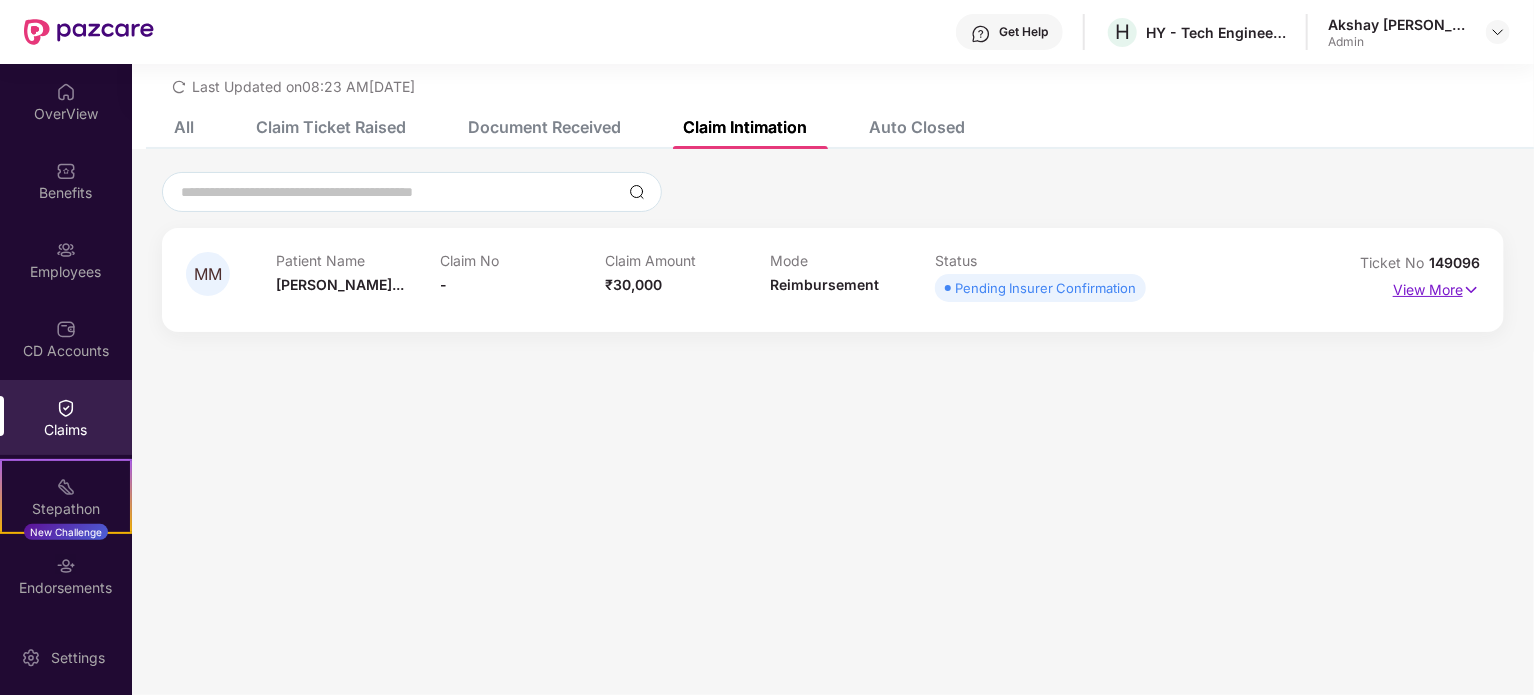 click on "View More" at bounding box center [1436, 287] 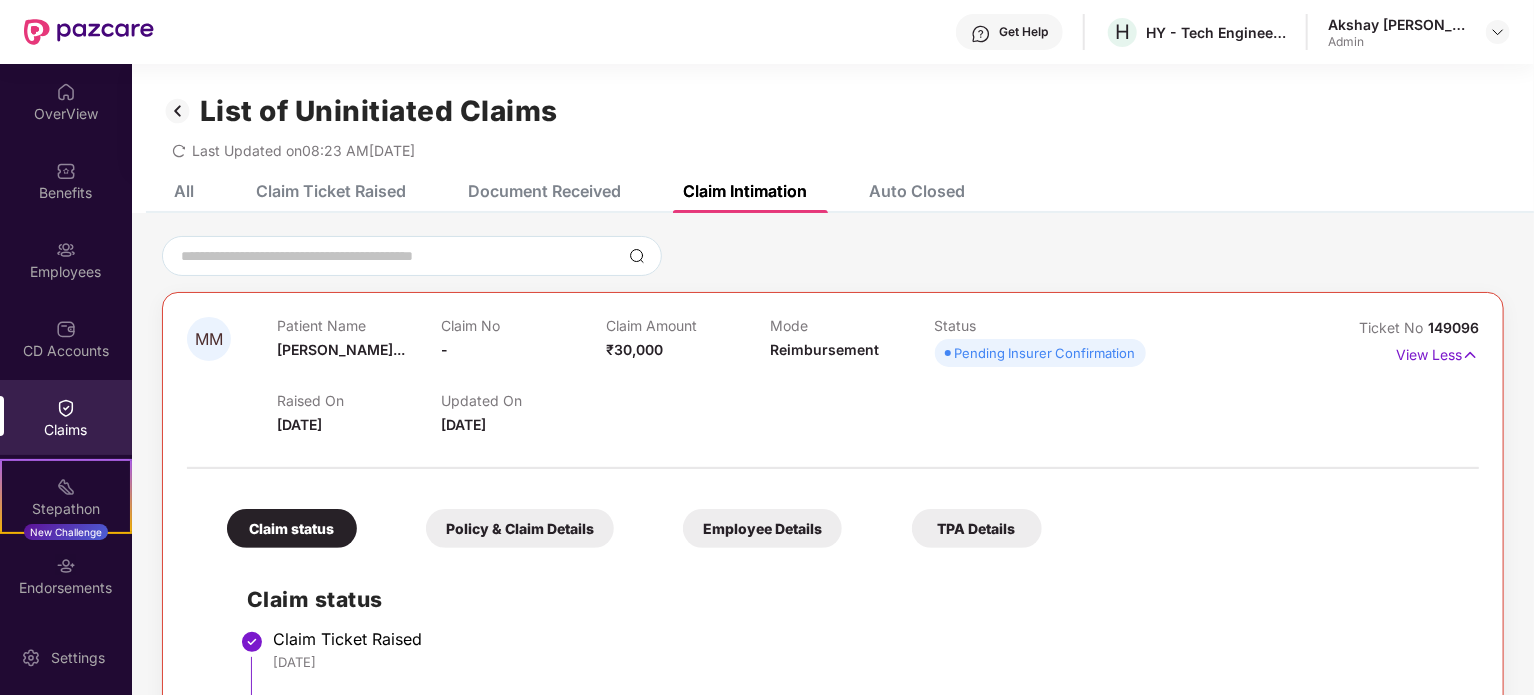 scroll, scrollTop: 0, scrollLeft: 0, axis: both 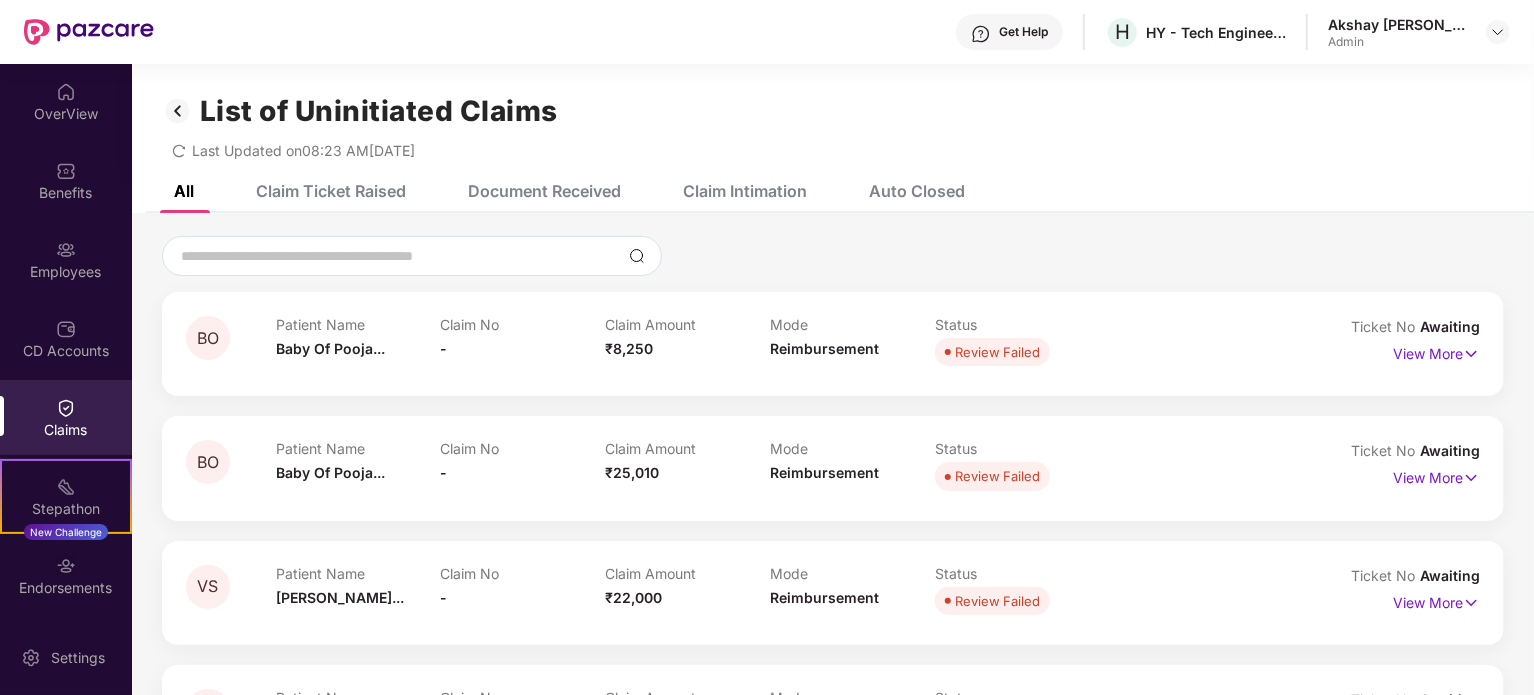 click on "Claim Ticket Raised" at bounding box center [331, 191] 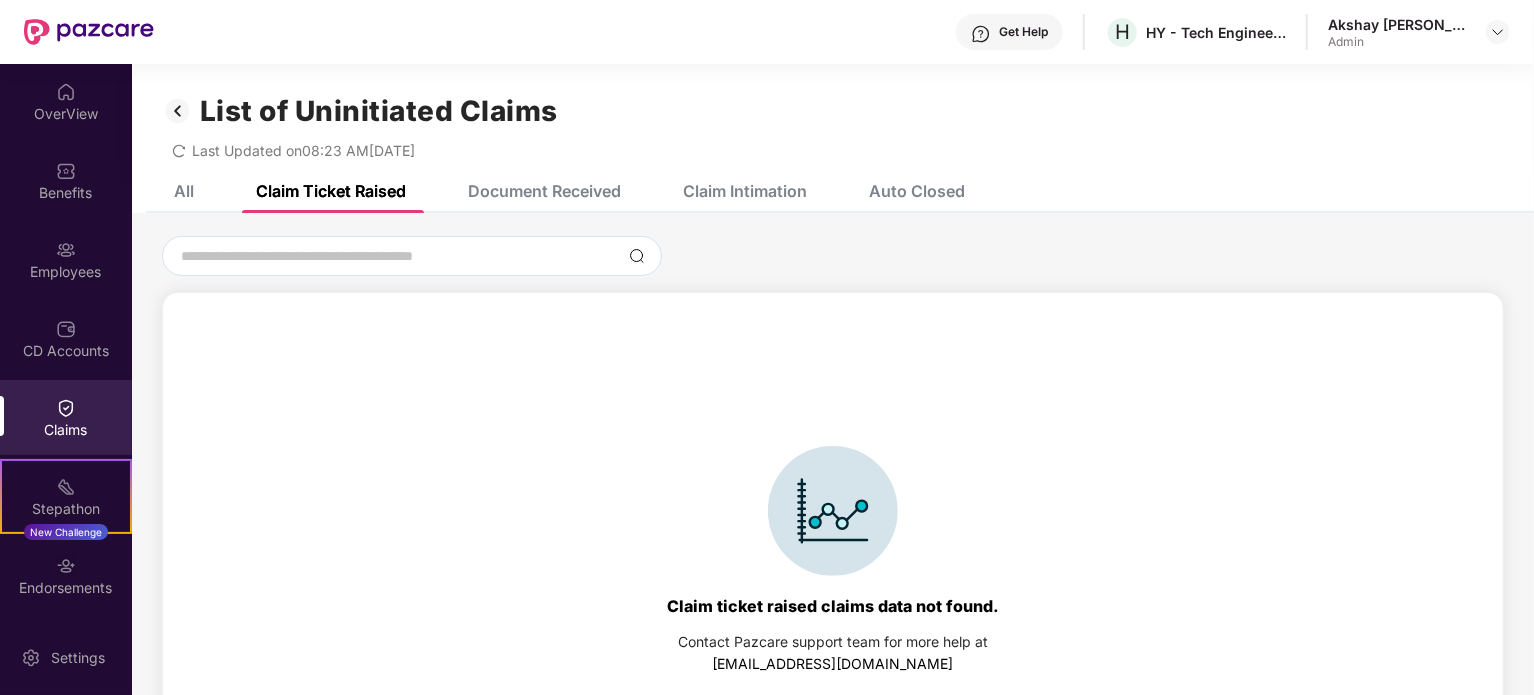 click on "All Claim Ticket Raised Document Received Claim Intimation Auto Closed" at bounding box center [554, 191] 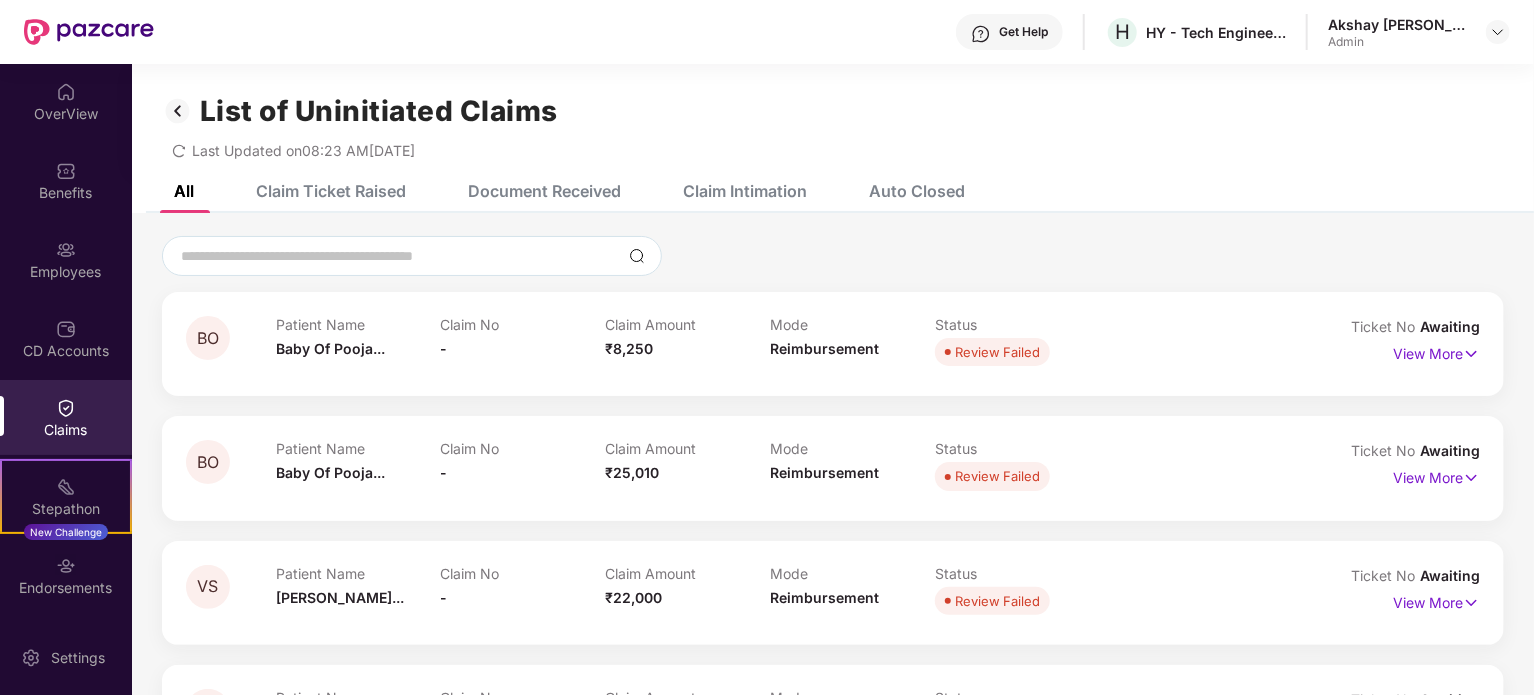 click 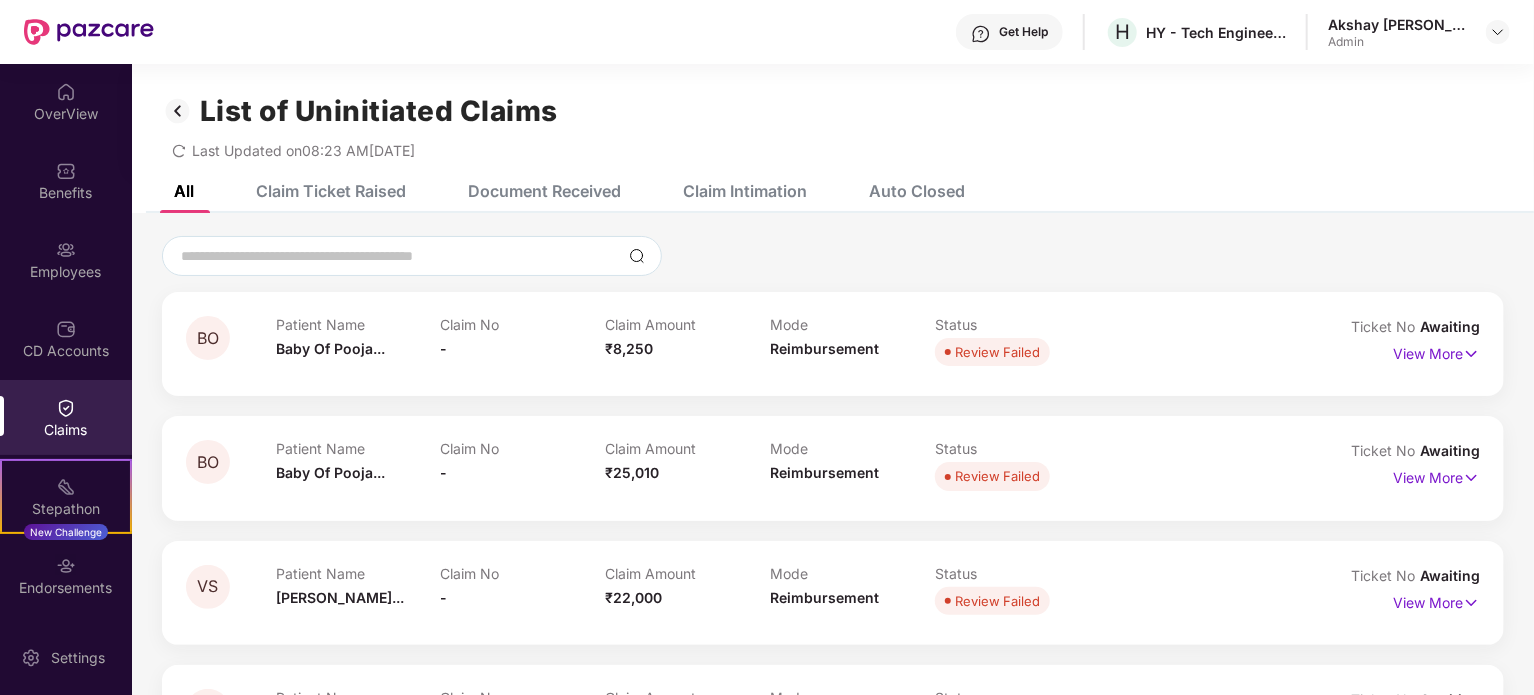 click on "Claim Ticket Raised" at bounding box center (331, 191) 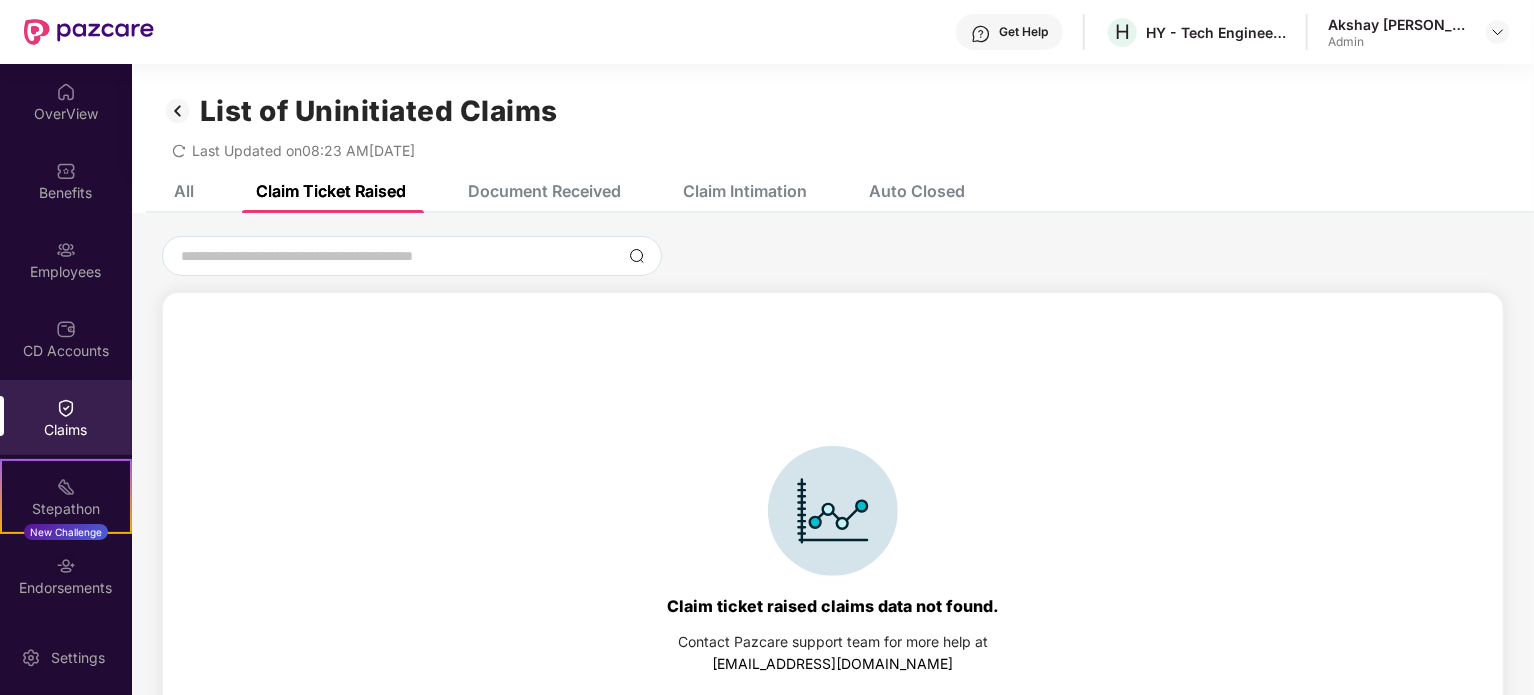 click 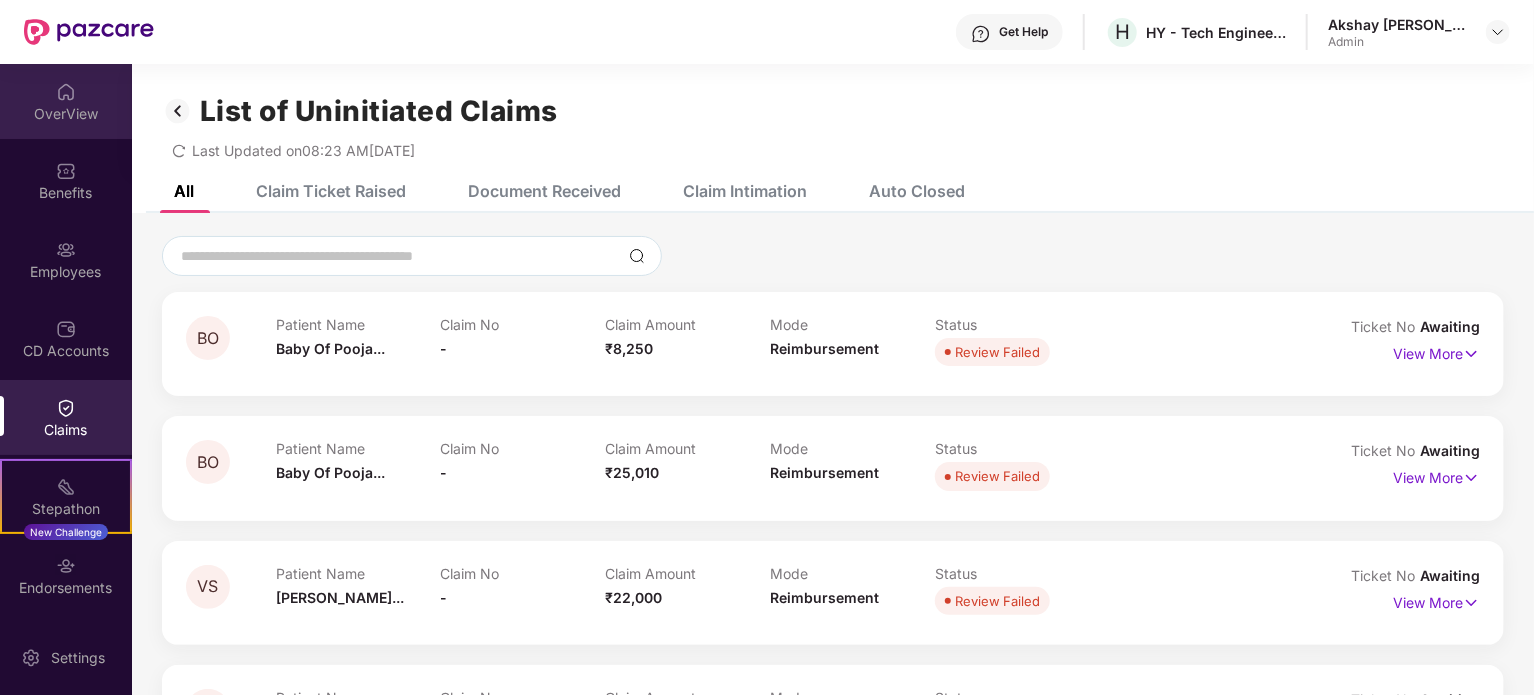 click on "OverView" at bounding box center [66, 101] 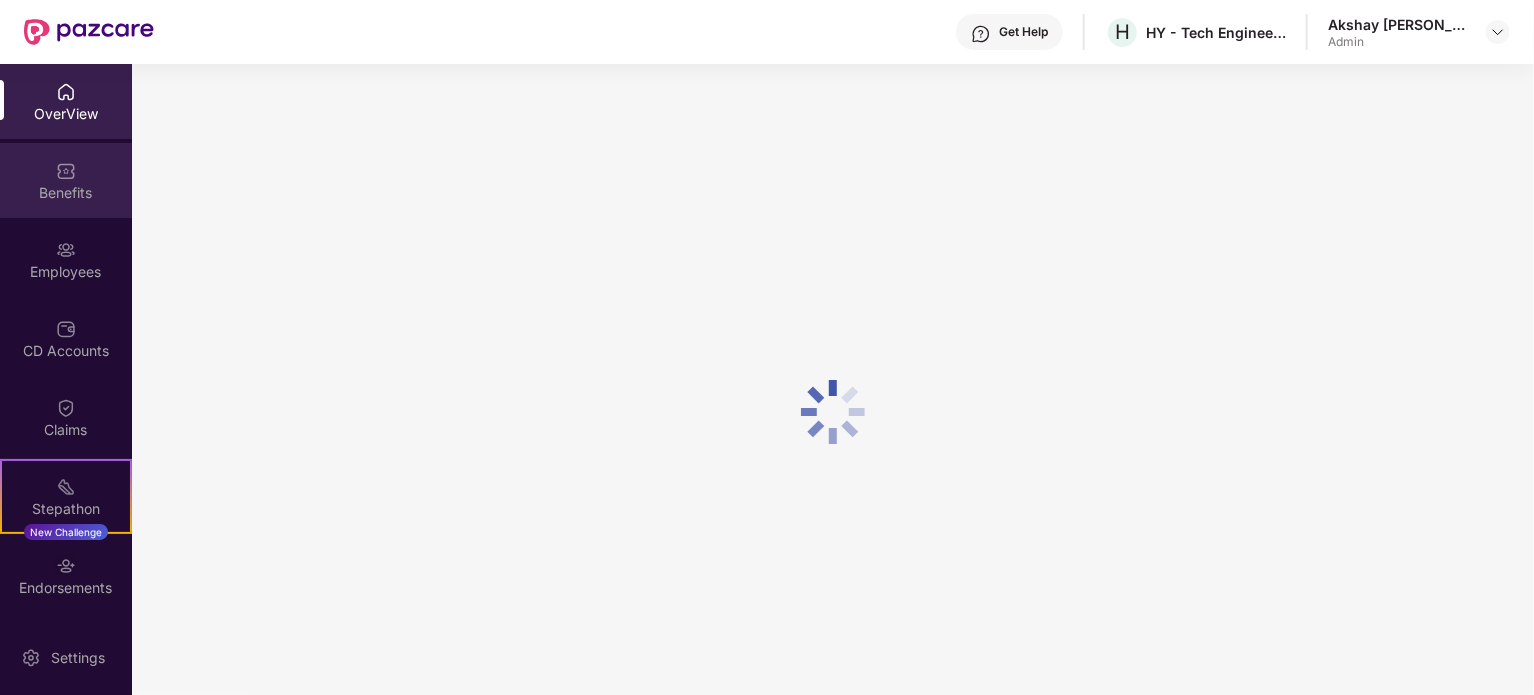 click on "Benefits" at bounding box center [66, 193] 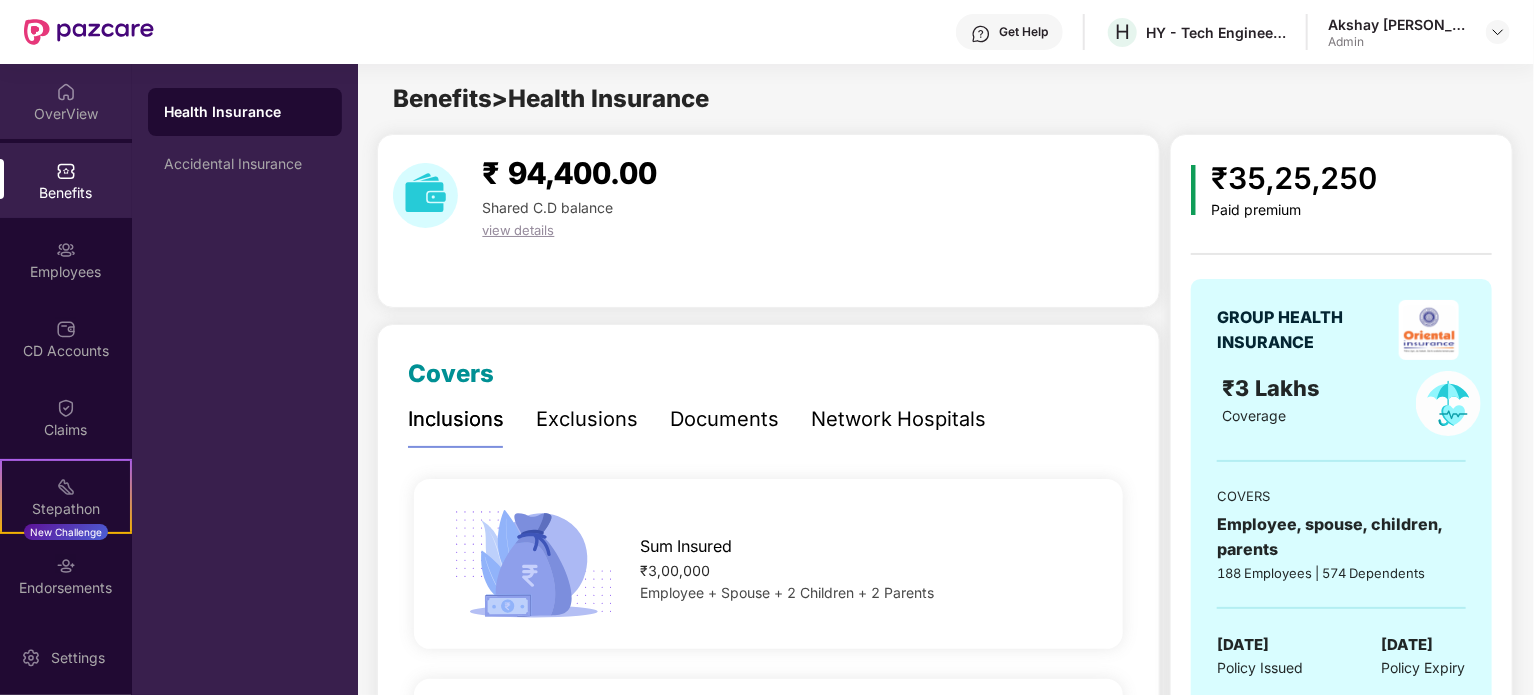 click on "OverView" at bounding box center (66, 114) 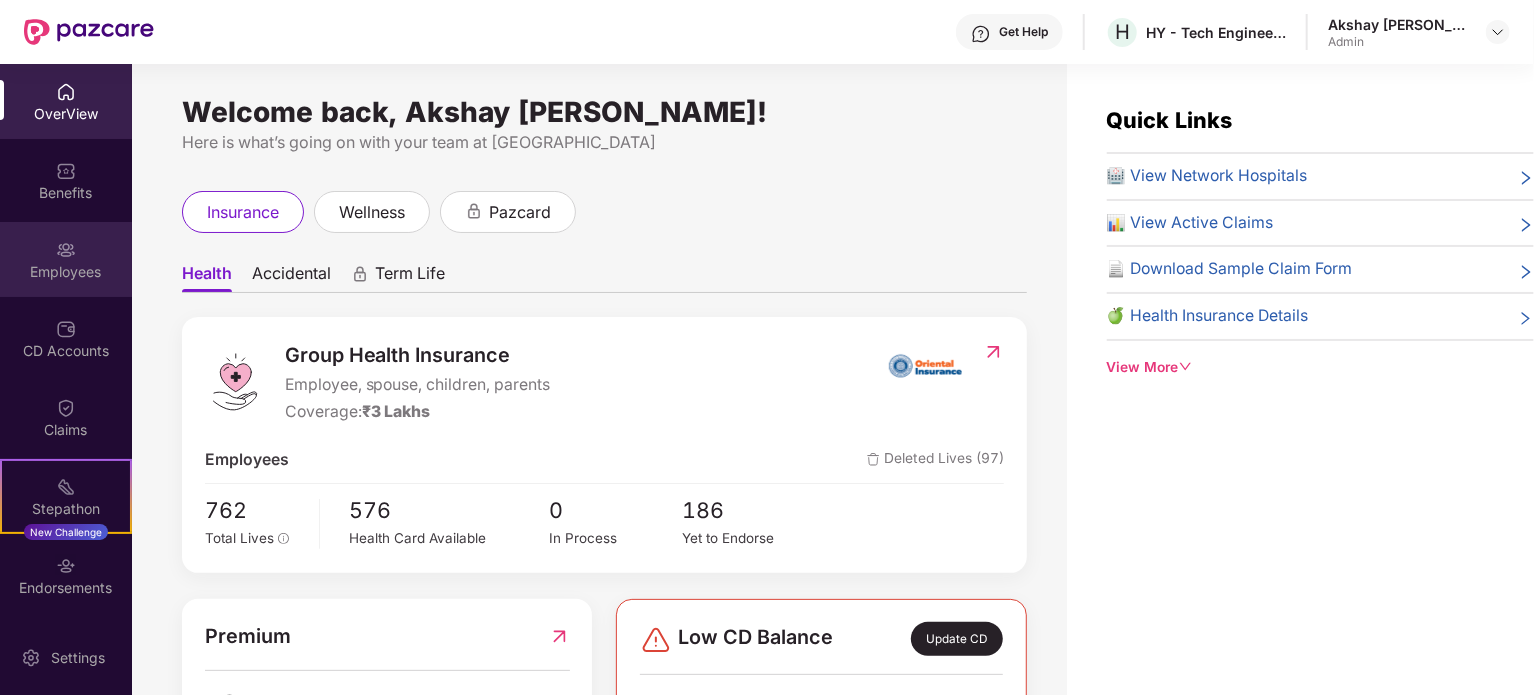 click on "Employees" at bounding box center (66, 259) 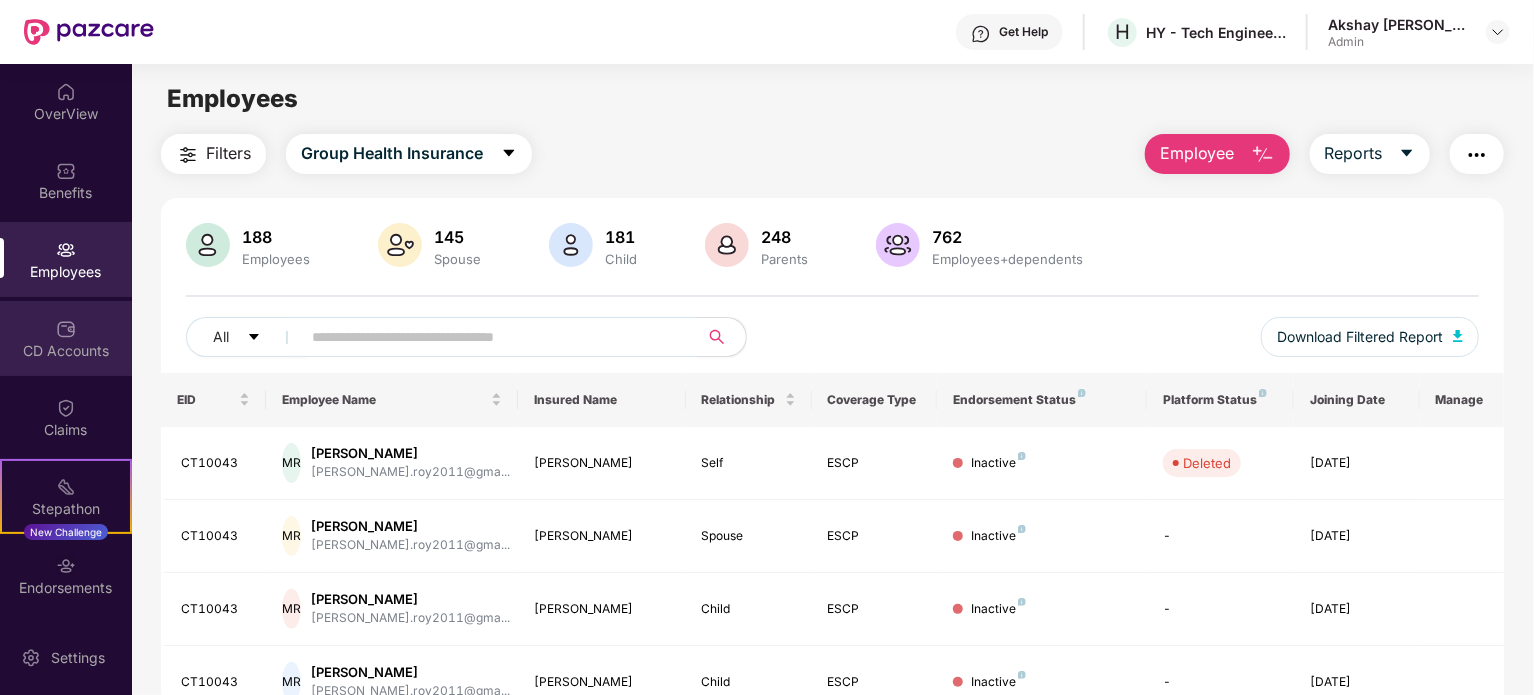 click at bounding box center [66, 329] 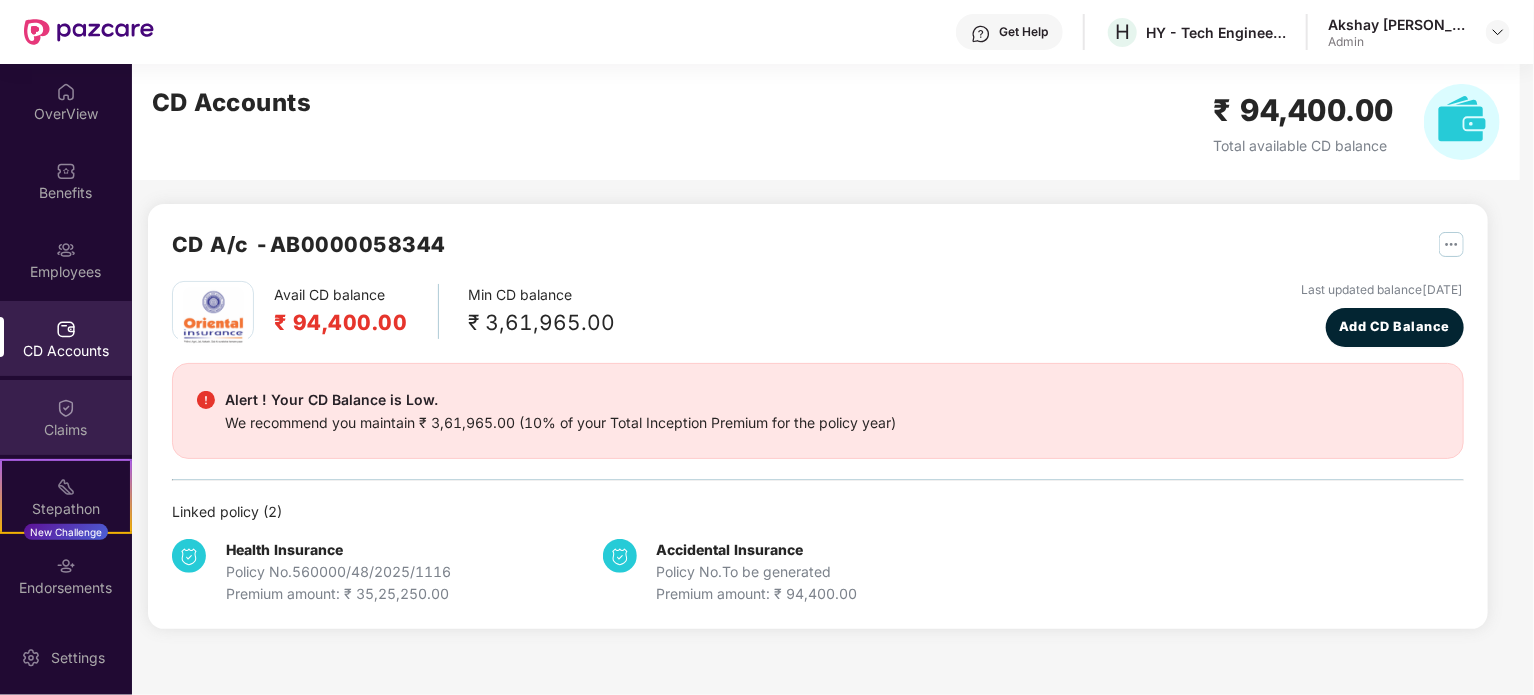 click at bounding box center (66, 408) 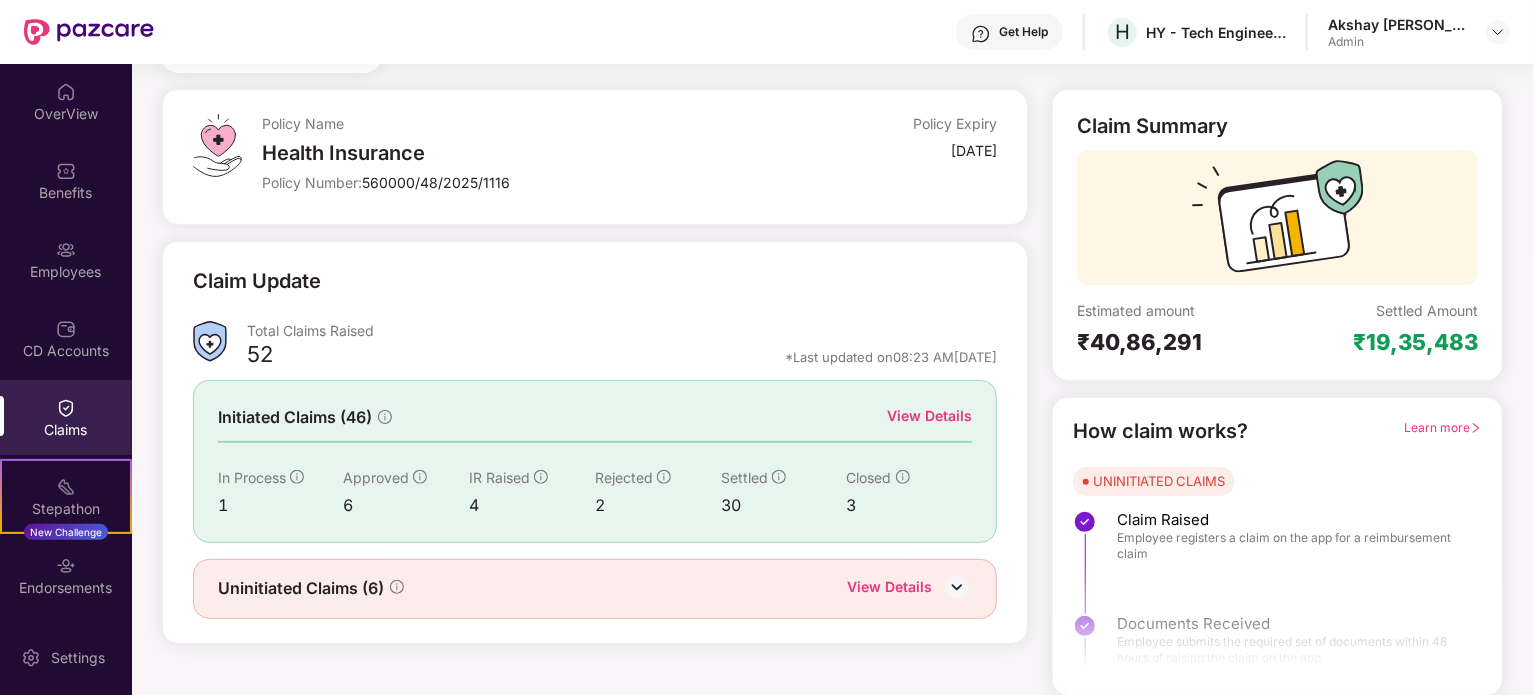 click on "View Details" at bounding box center [929, 416] 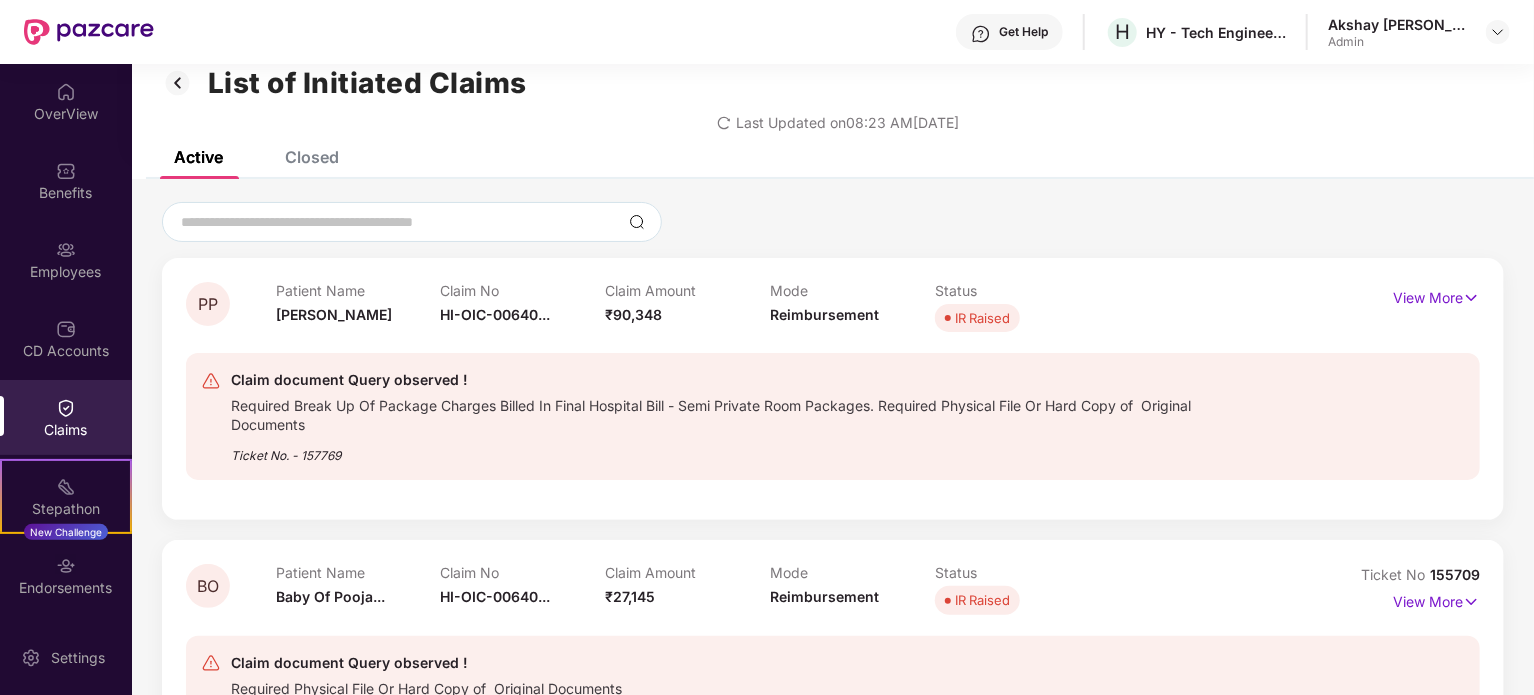 scroll, scrollTop: 0, scrollLeft: 0, axis: both 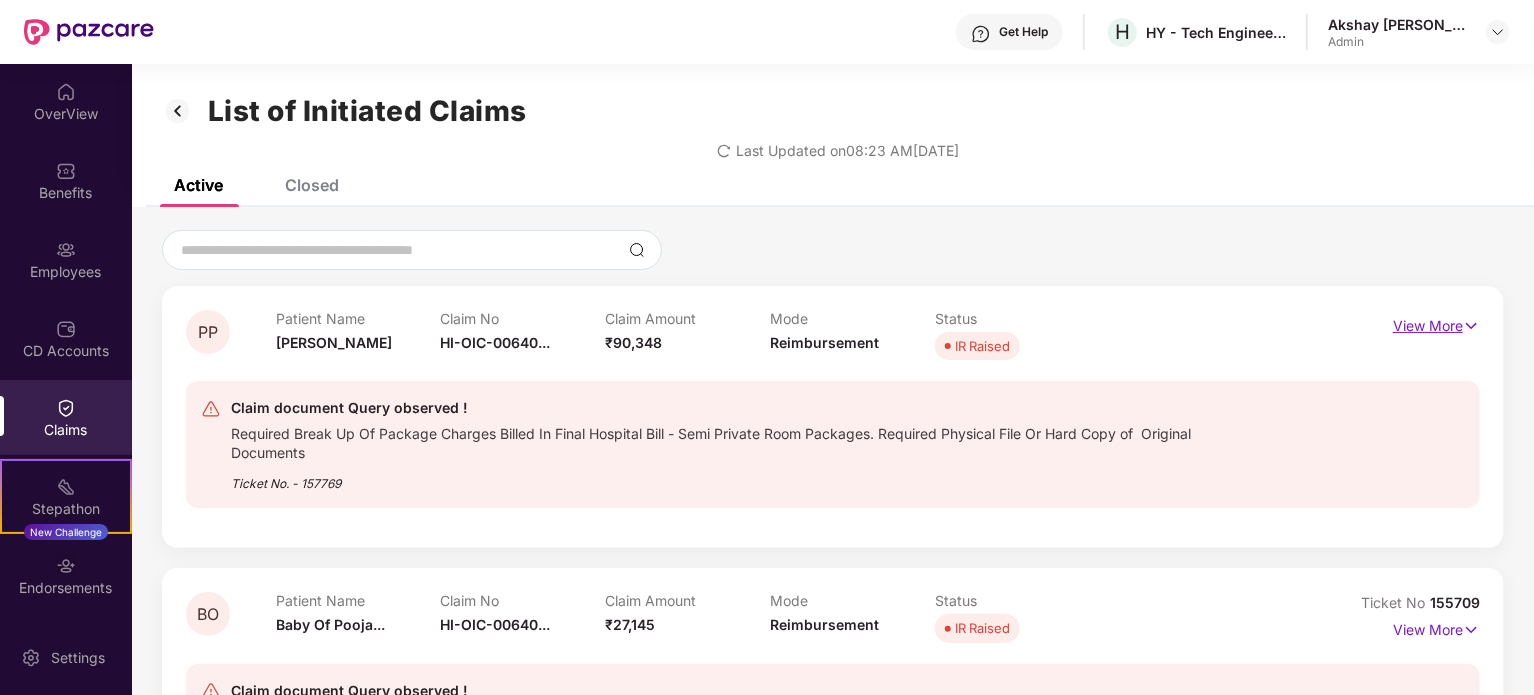 click on "View More" at bounding box center [1436, 323] 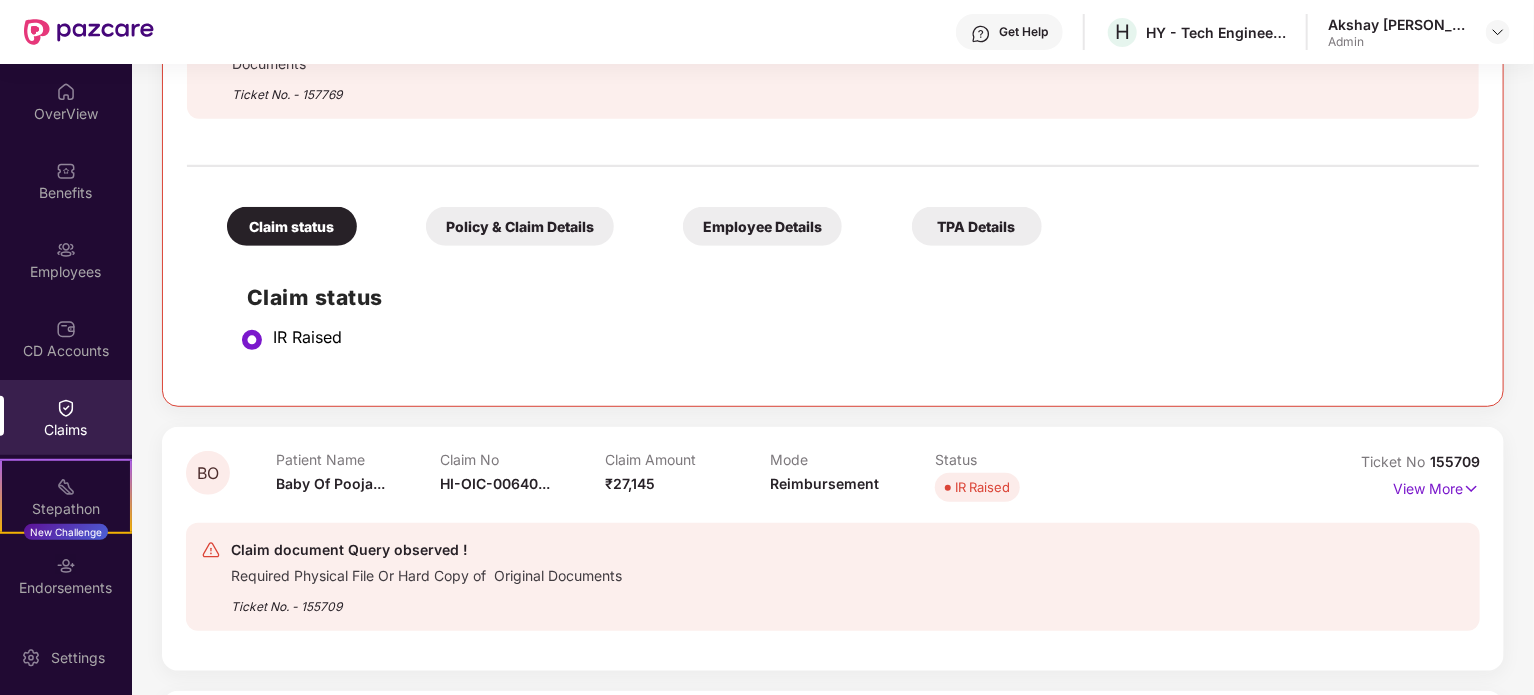 scroll, scrollTop: 500, scrollLeft: 0, axis: vertical 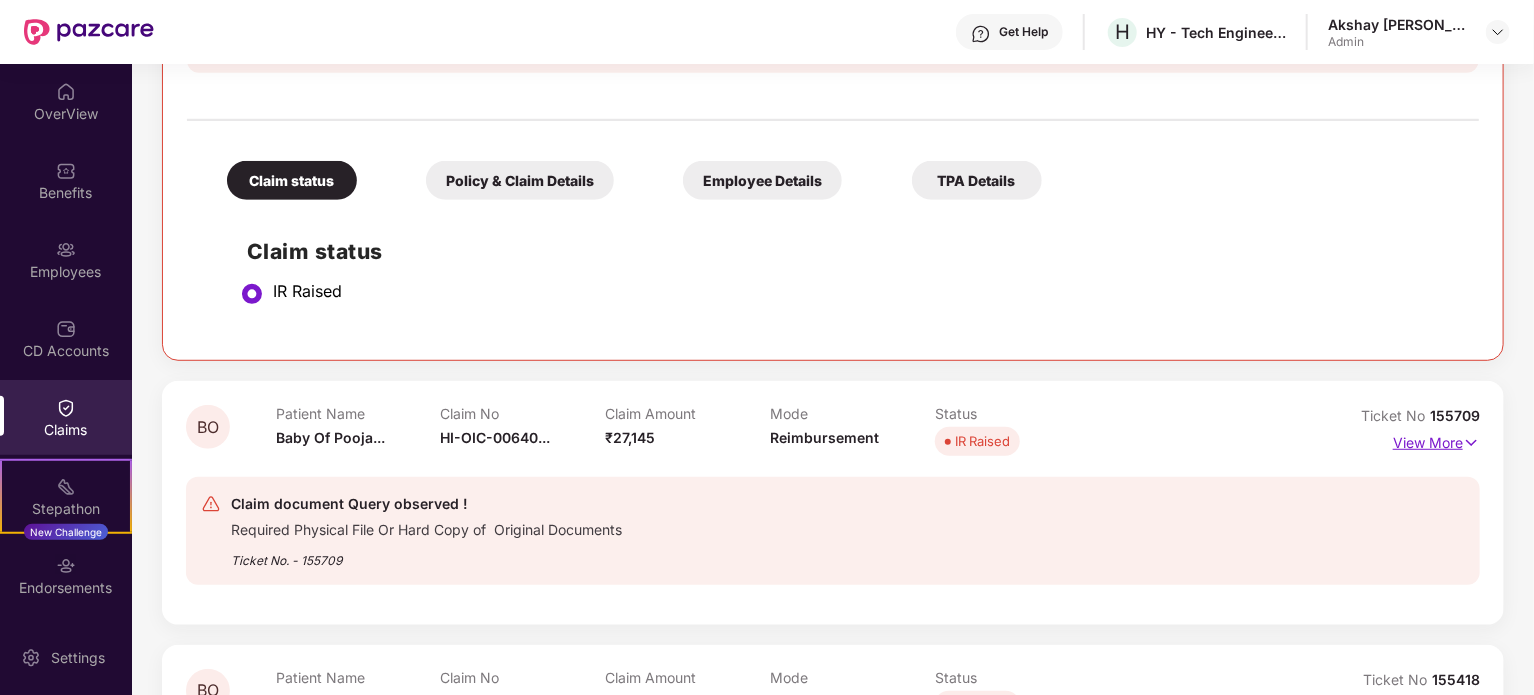 click on "View More" at bounding box center [1436, 440] 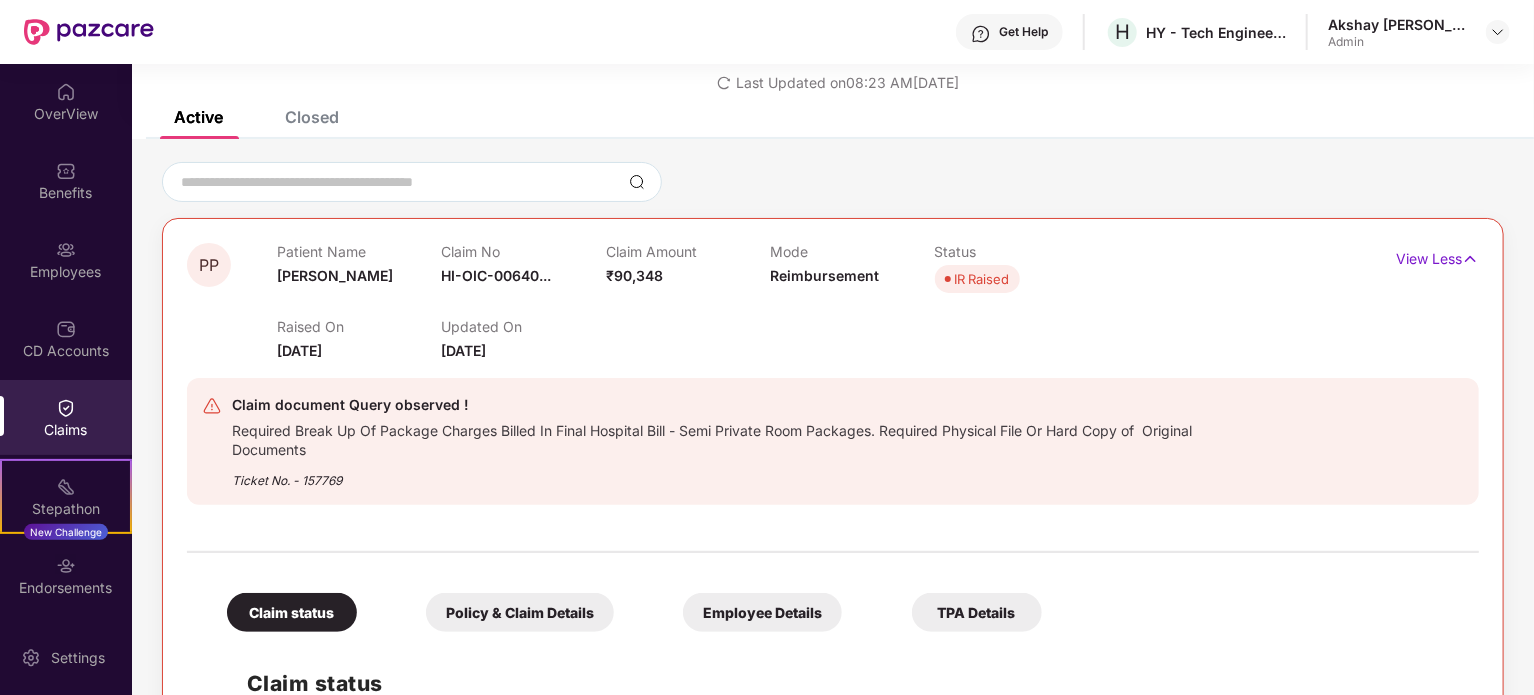 scroll, scrollTop: 100, scrollLeft: 0, axis: vertical 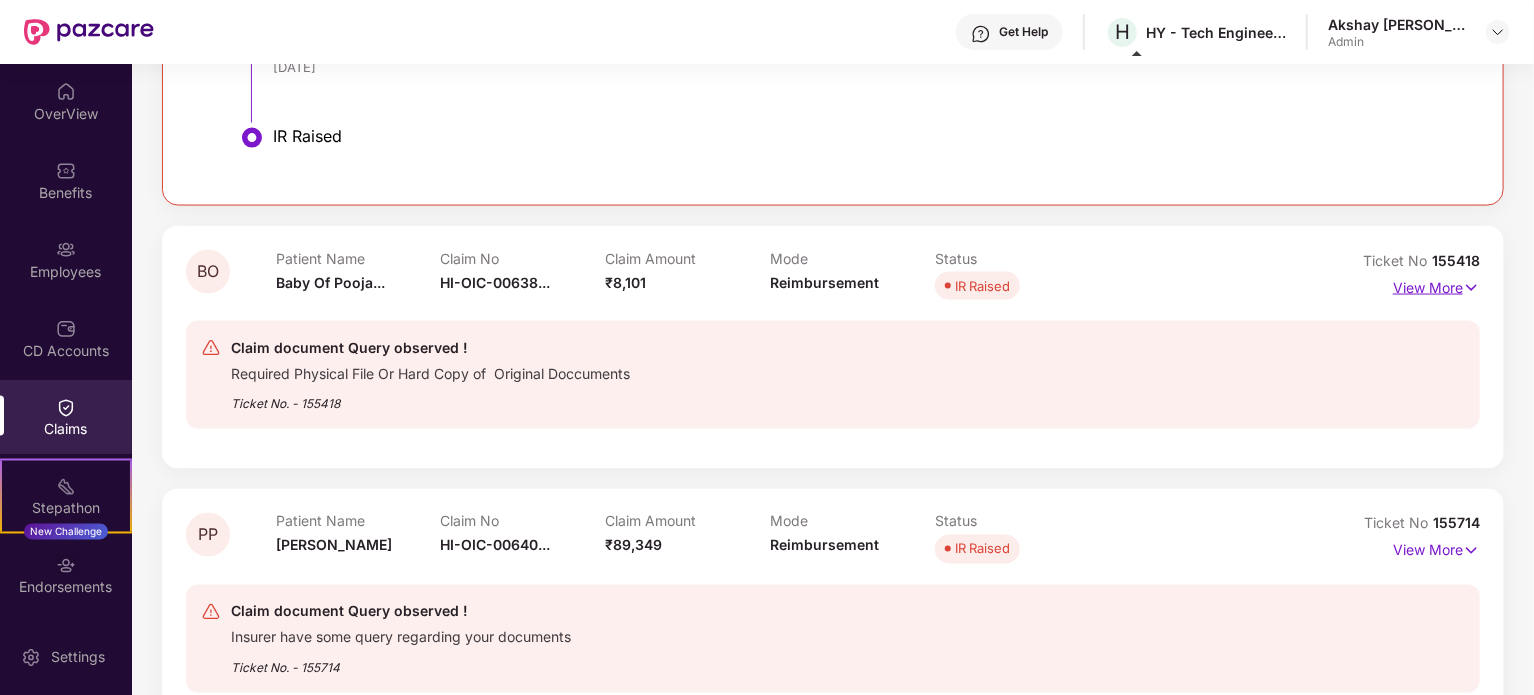 click on "View More" at bounding box center (1436, 285) 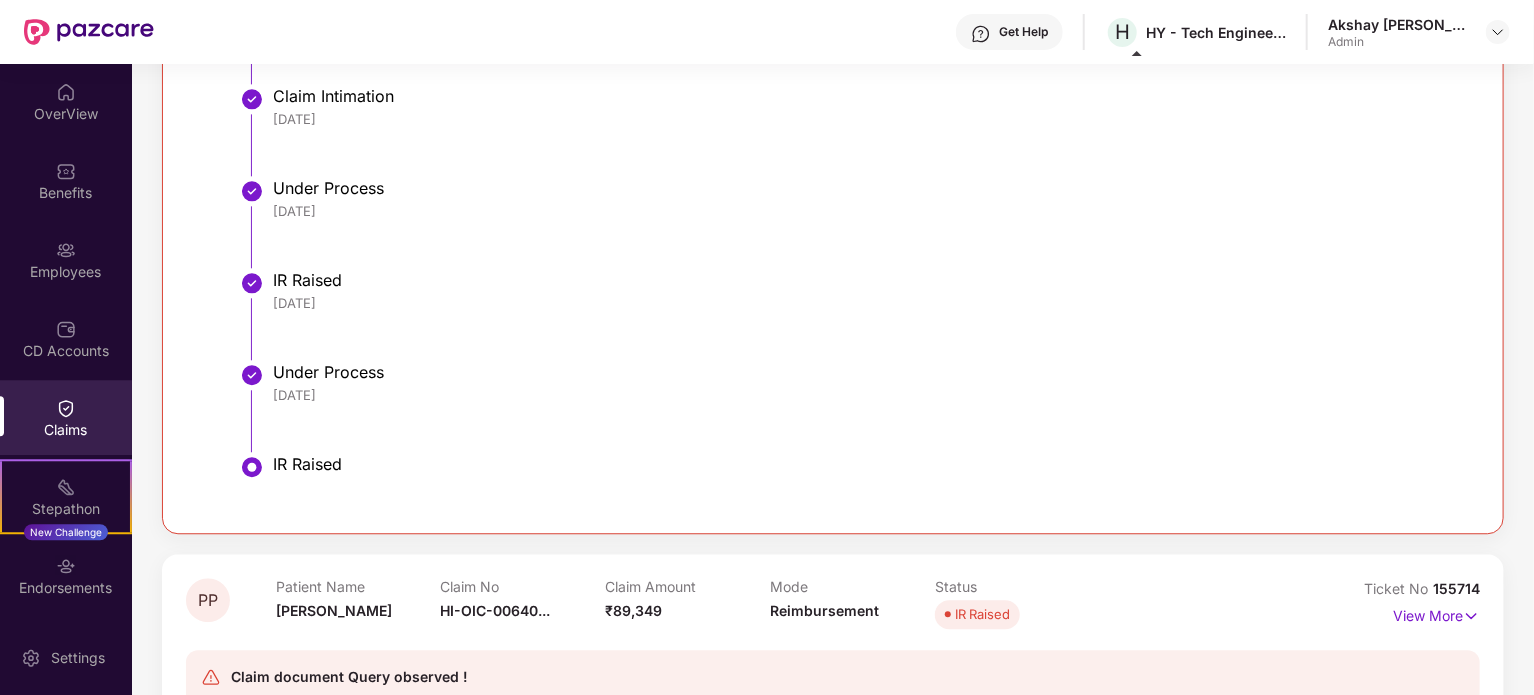 scroll, scrollTop: 2644, scrollLeft: 0, axis: vertical 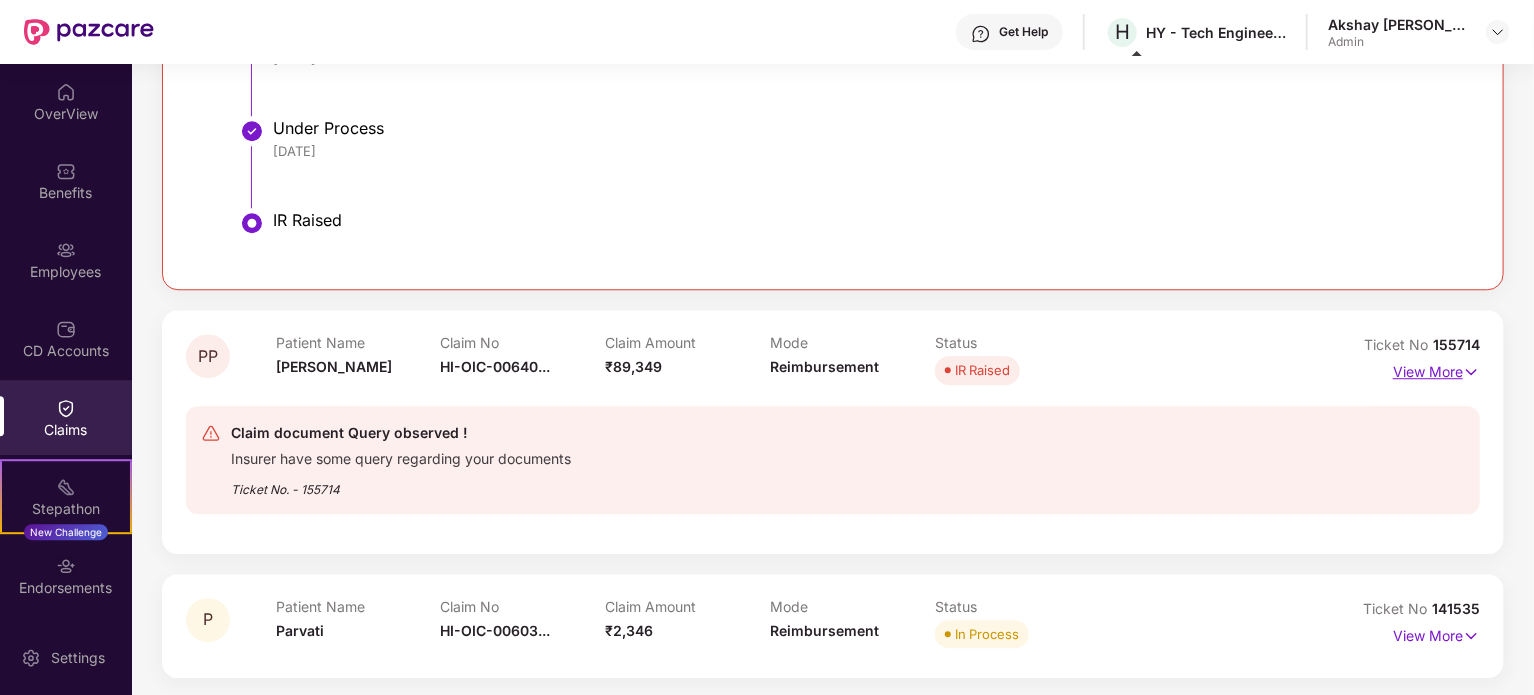 click on "View More" at bounding box center (1436, 369) 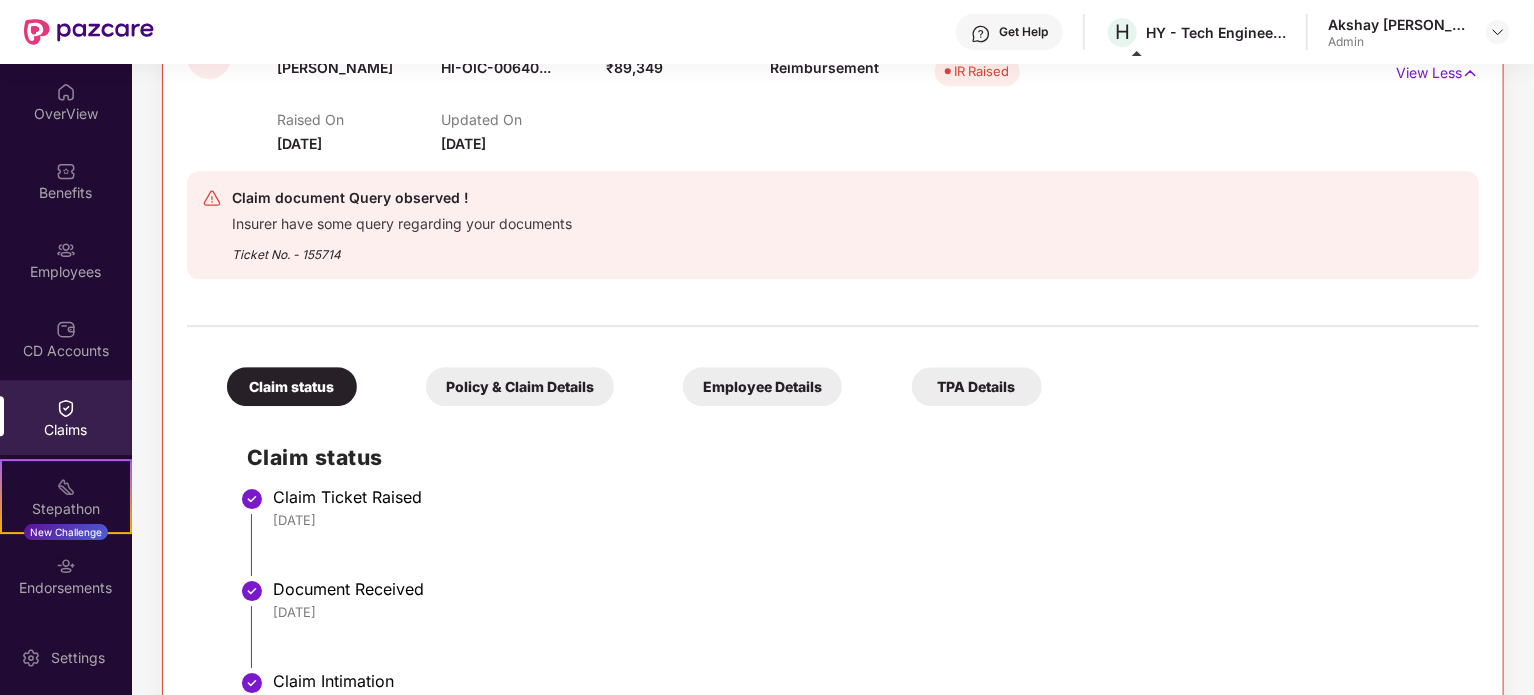 scroll, scrollTop: 2644, scrollLeft: 0, axis: vertical 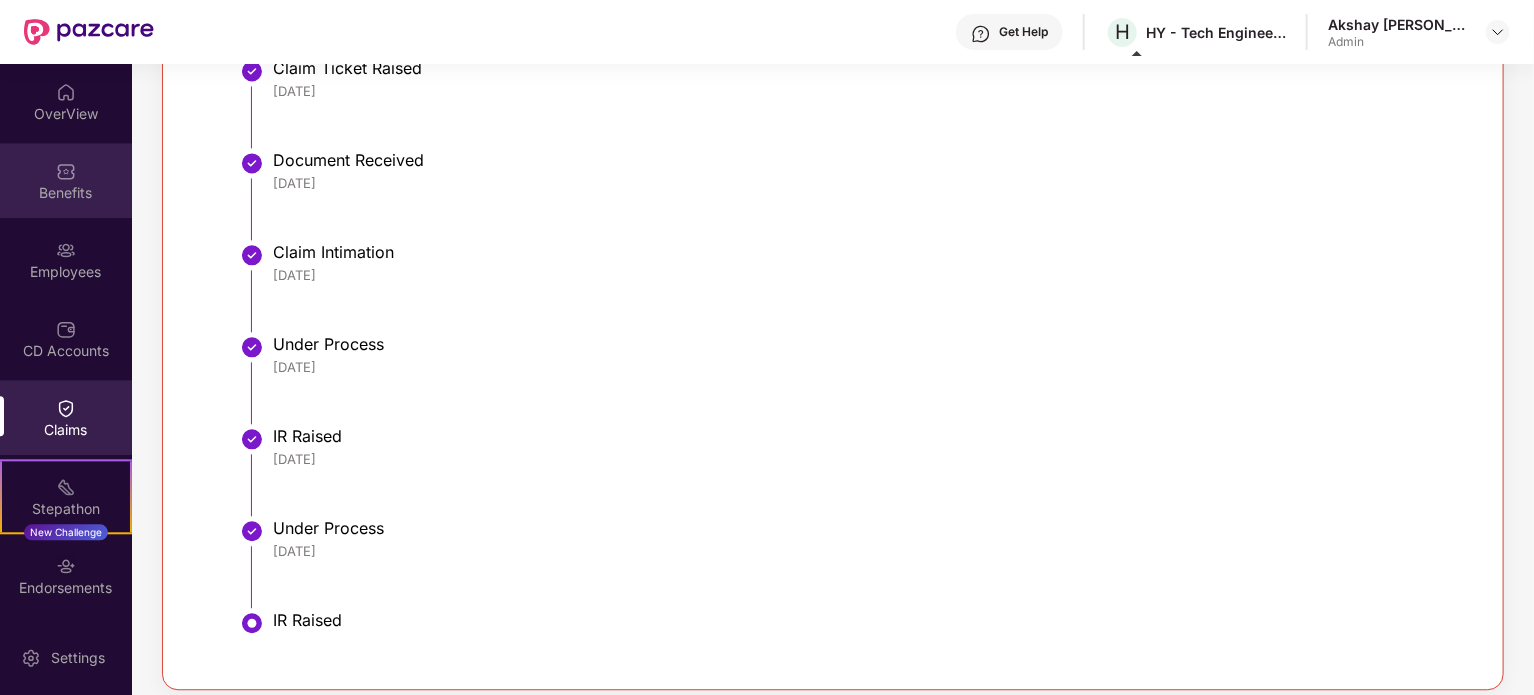 click on "Benefits" at bounding box center [66, 180] 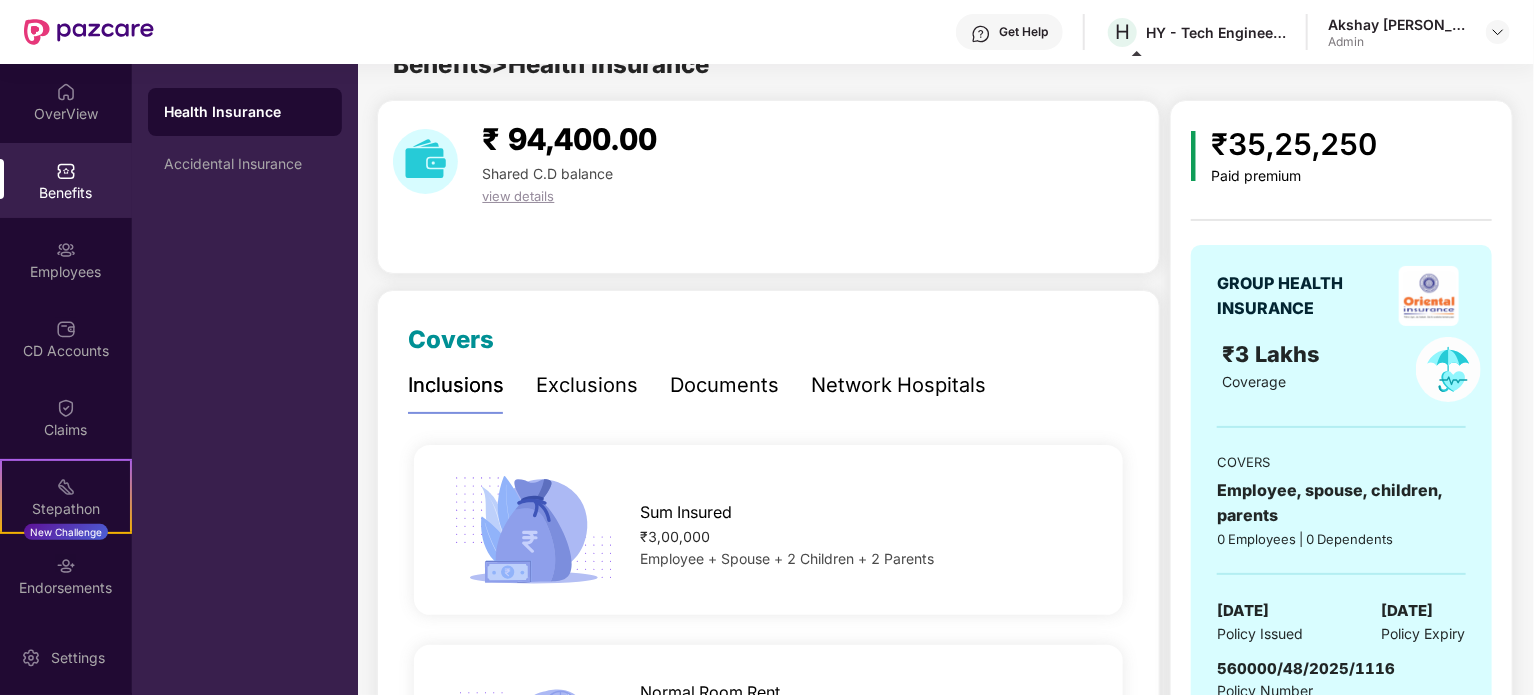 scroll, scrollTop: 2244, scrollLeft: 0, axis: vertical 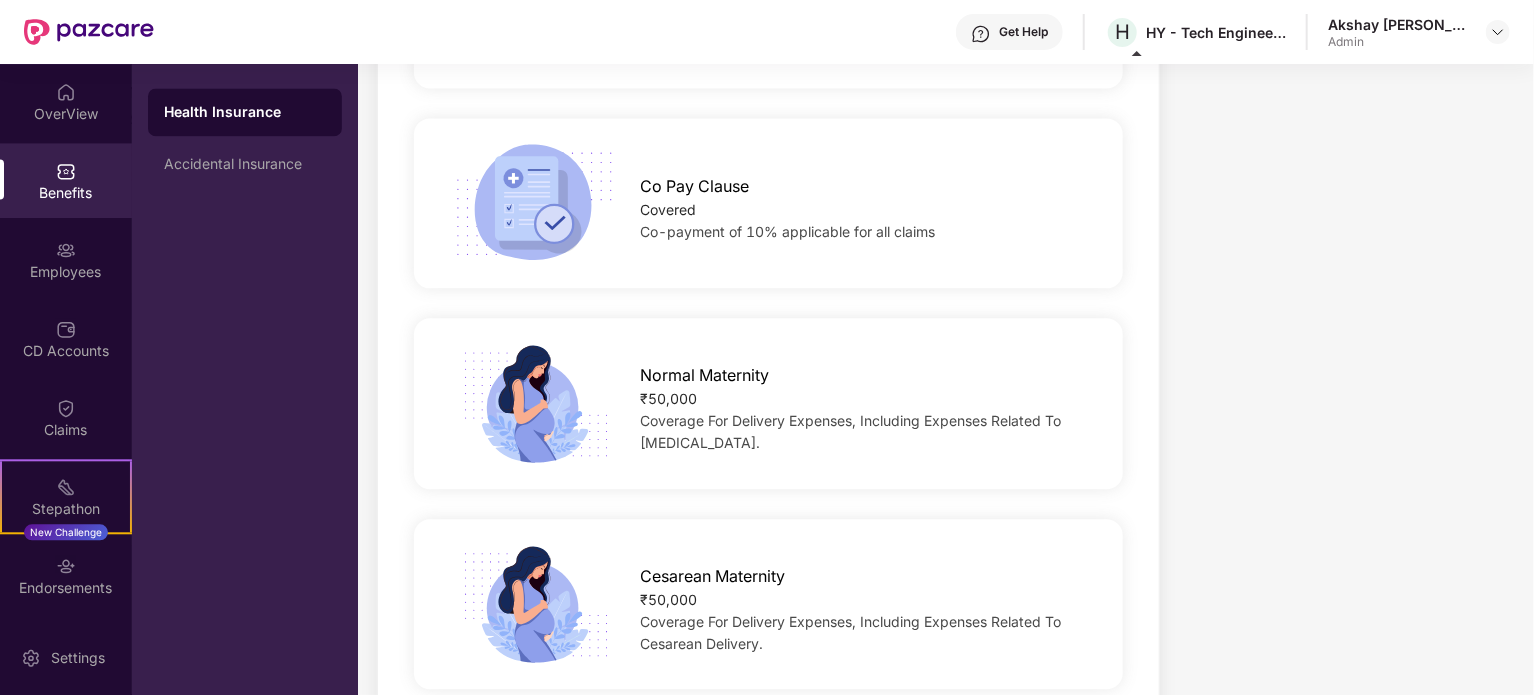 click on "Health Insurance" at bounding box center [245, 112] 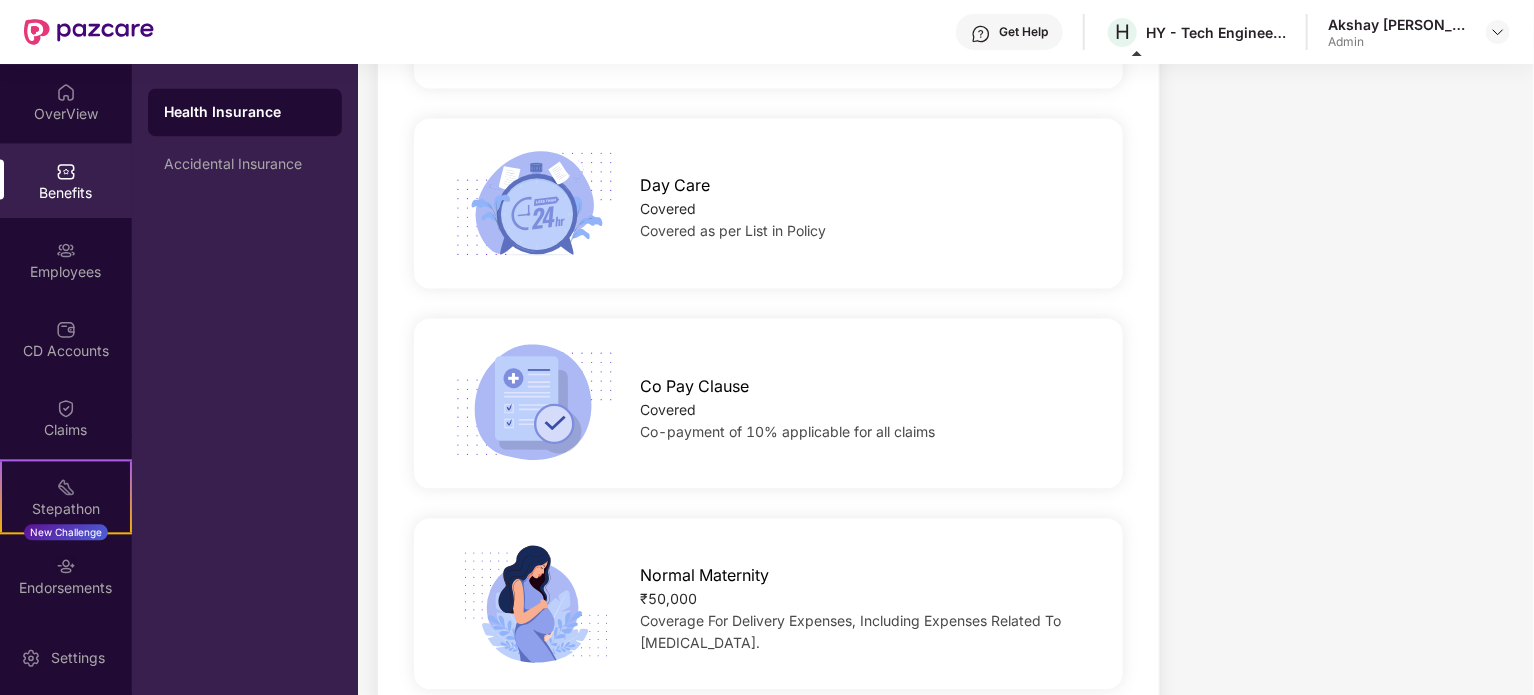 scroll, scrollTop: 2344, scrollLeft: 0, axis: vertical 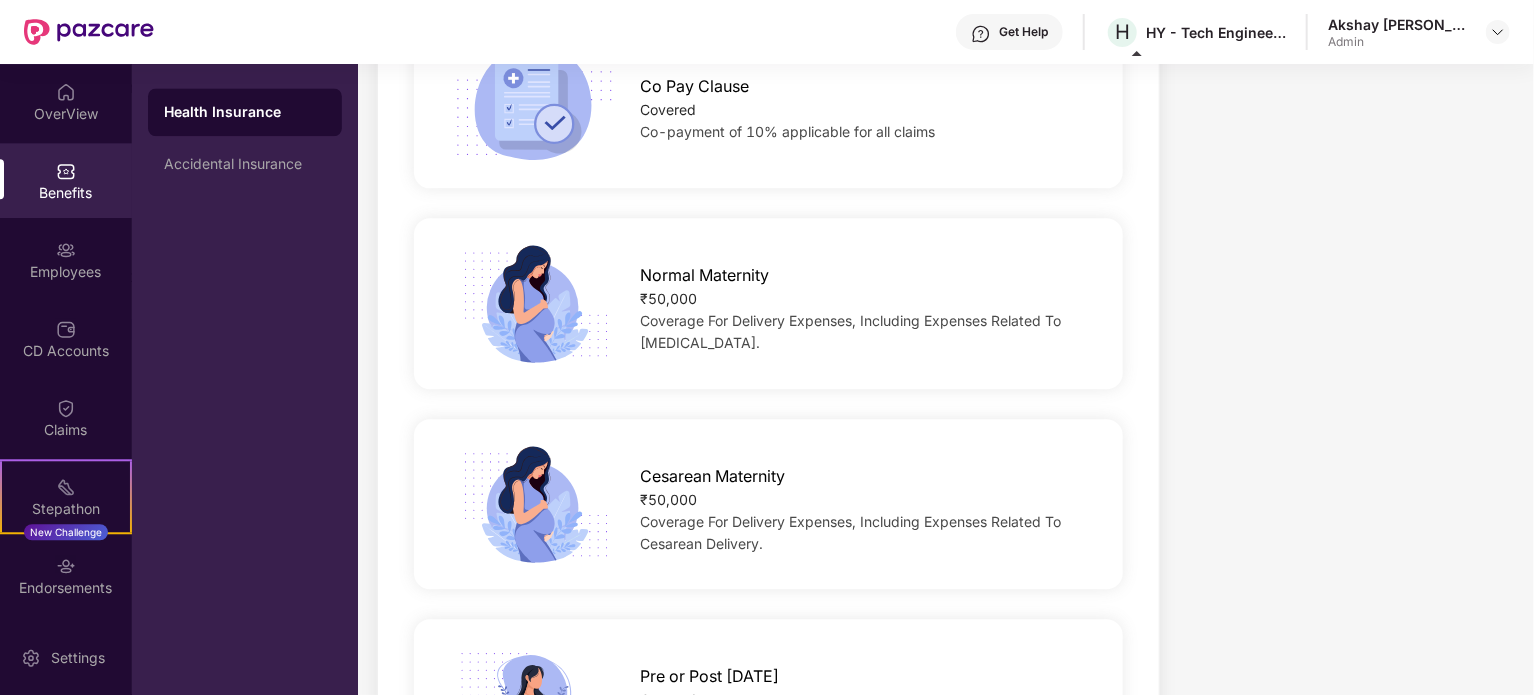 click on "Normal  Maternity ₹50,000 Coverage For Delivery Expenses, Including Expenses Related To [MEDICAL_DATA]." at bounding box center (768, 303) 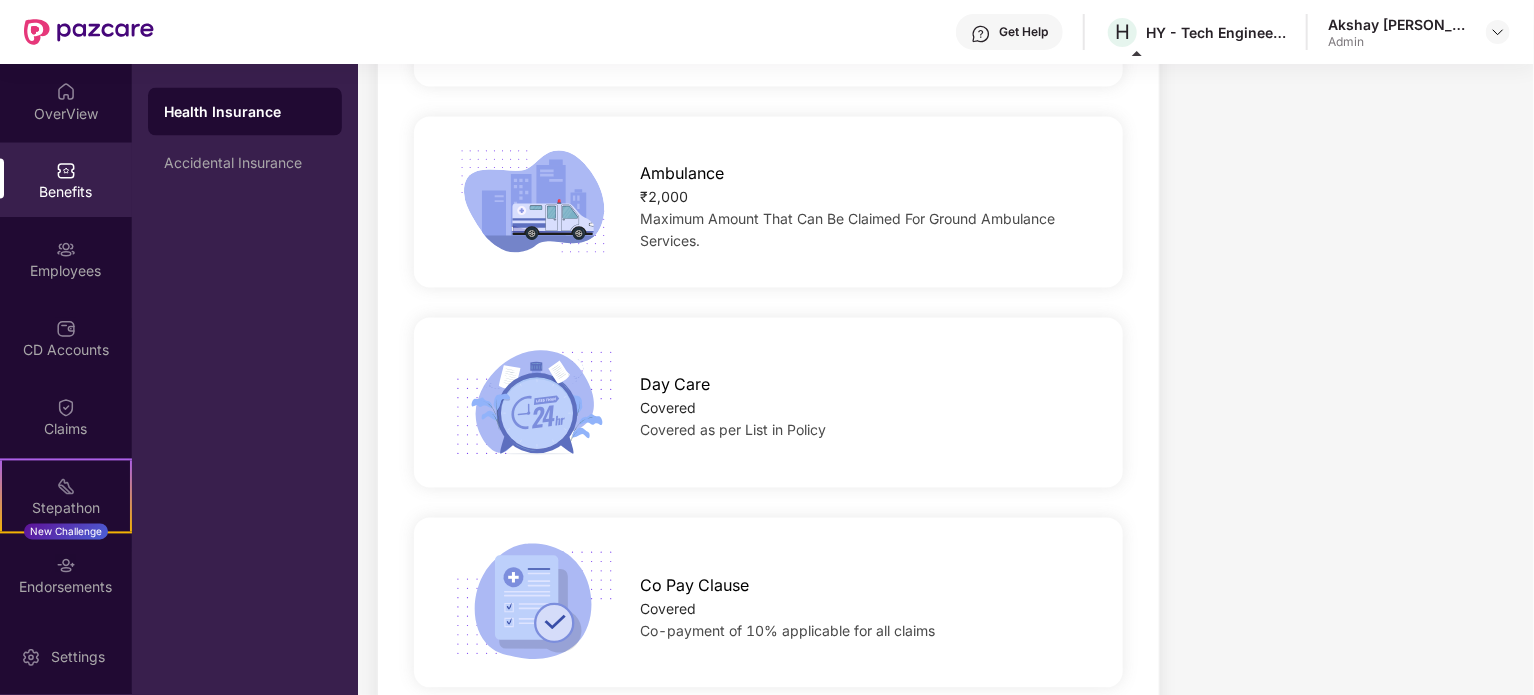 scroll, scrollTop: 1444, scrollLeft: 0, axis: vertical 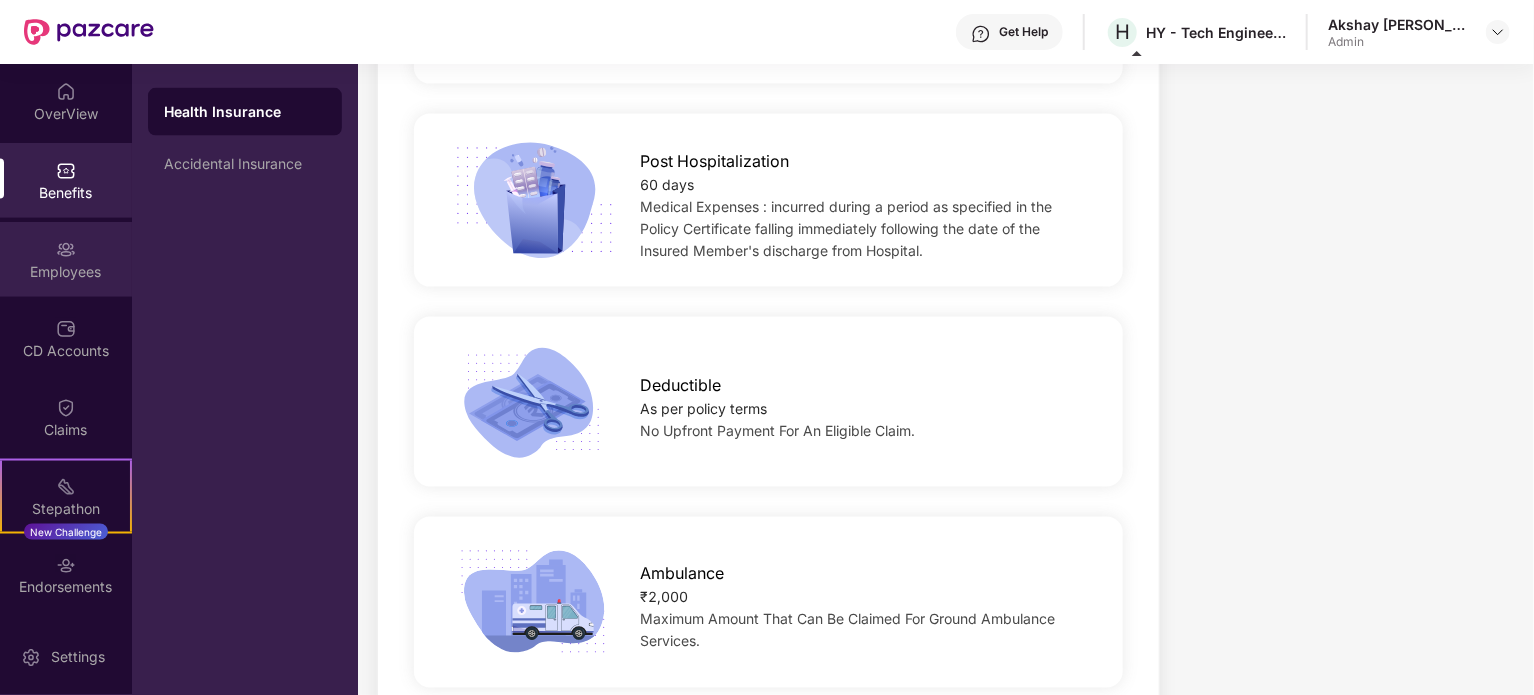 drag, startPoint x: 626, startPoint y: 659, endPoint x: 60, endPoint y: 251, distance: 697.72485 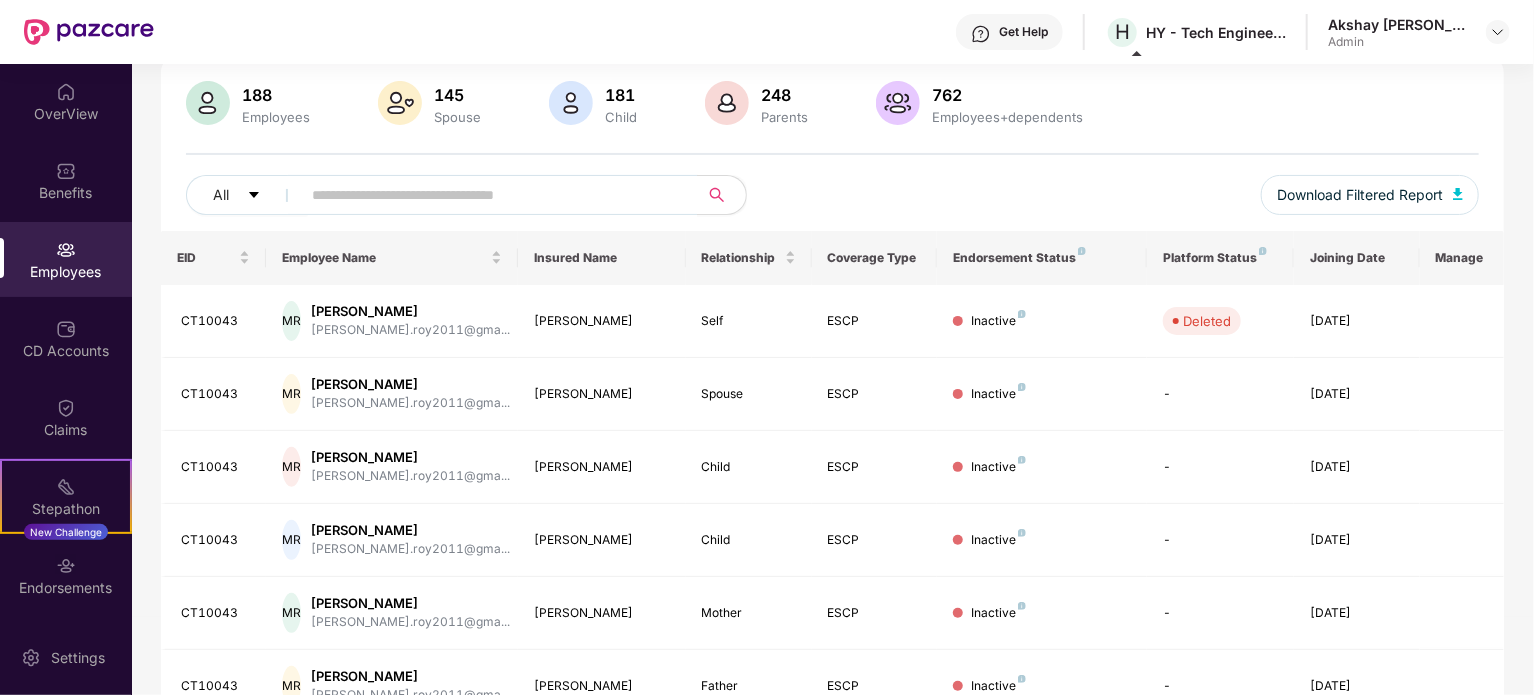 scroll, scrollTop: 0, scrollLeft: 0, axis: both 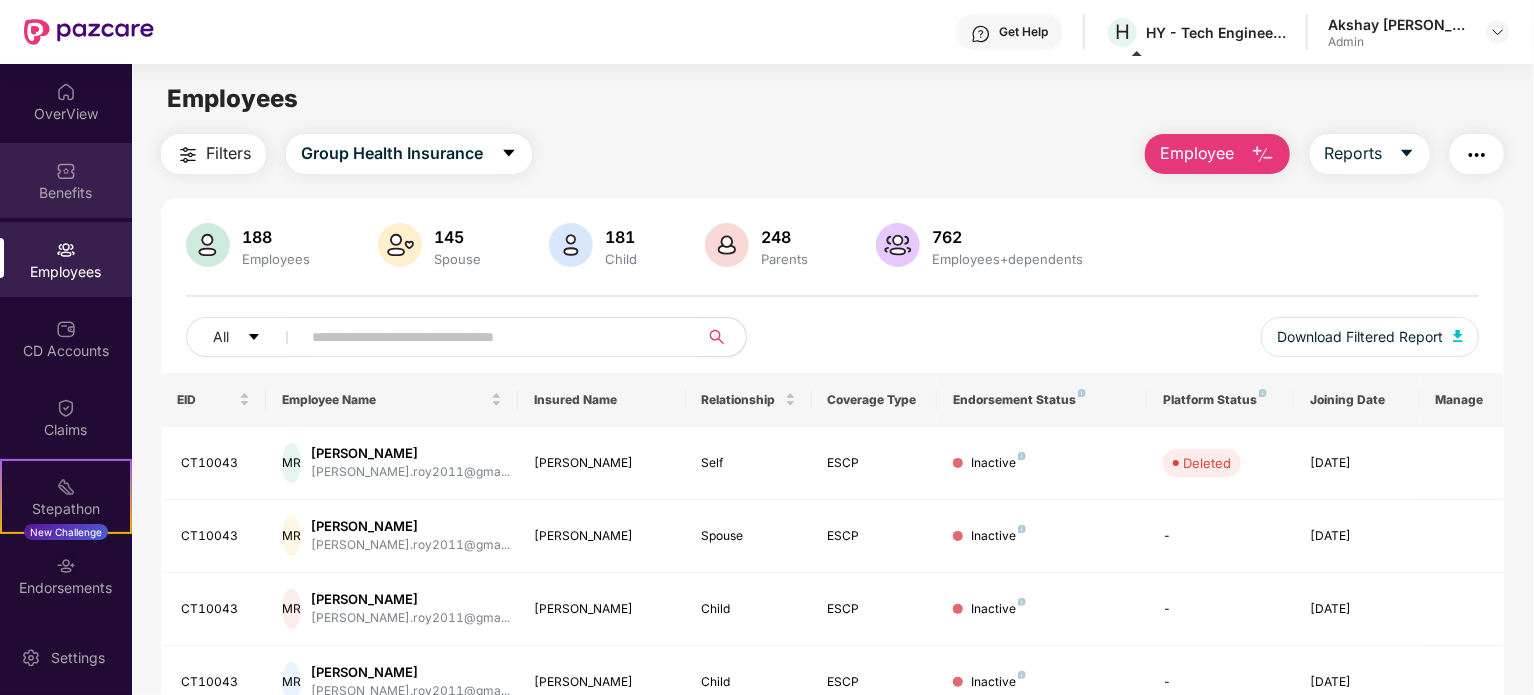 click on "Benefits" at bounding box center (66, 193) 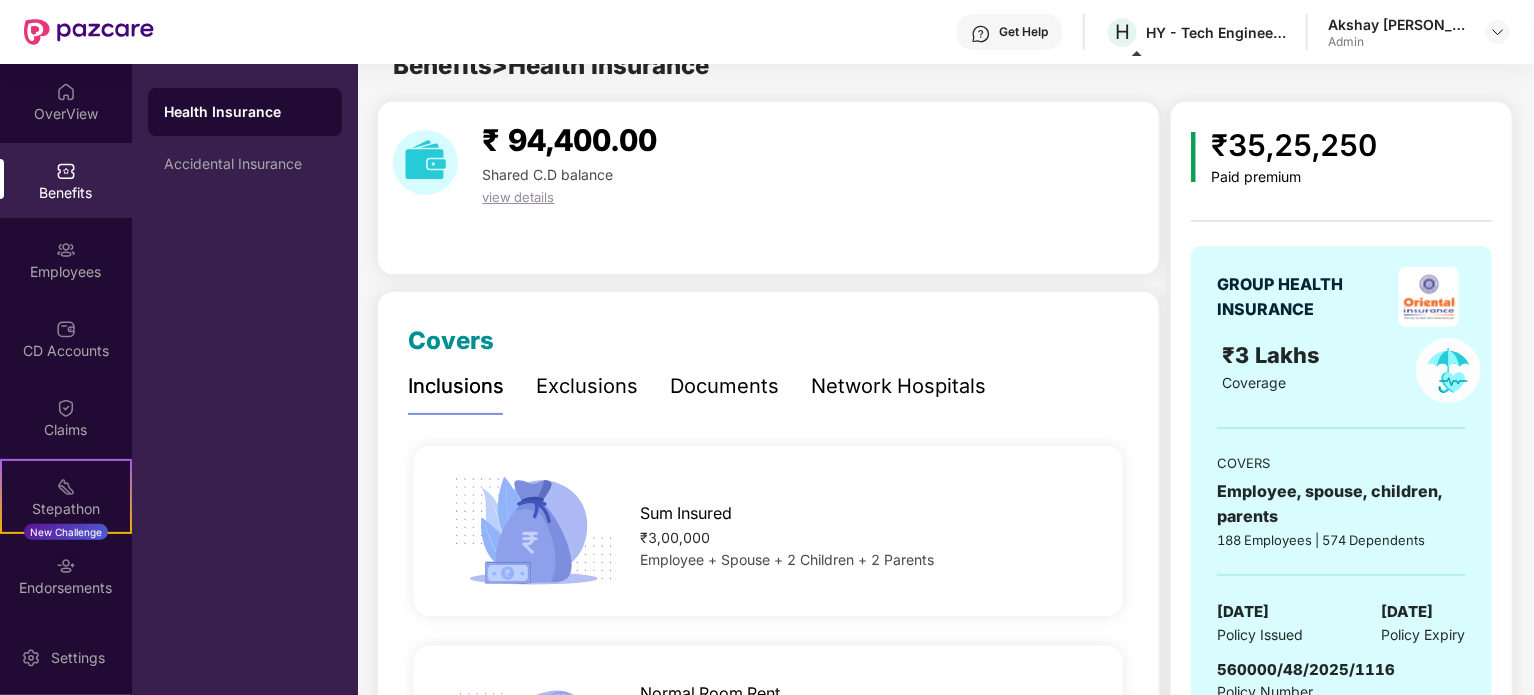 scroll, scrollTop: 0, scrollLeft: 0, axis: both 